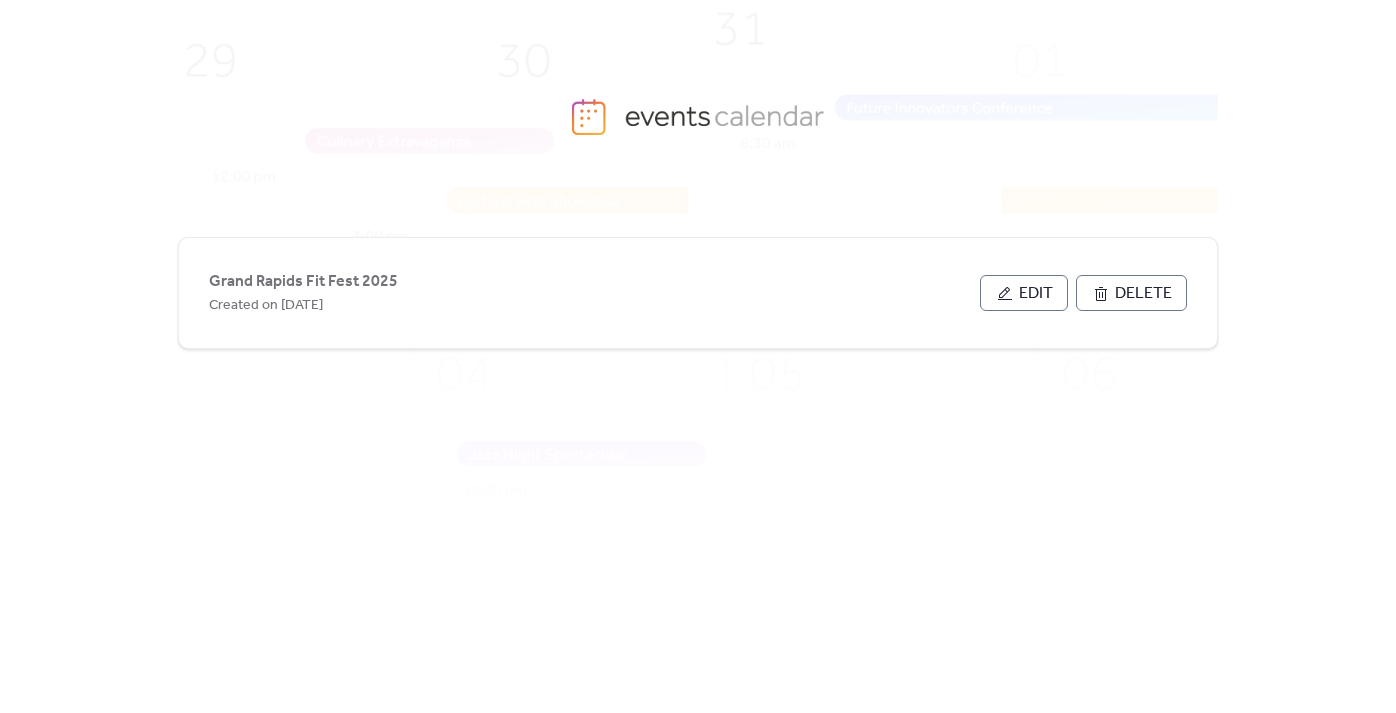 scroll, scrollTop: 0, scrollLeft: 0, axis: both 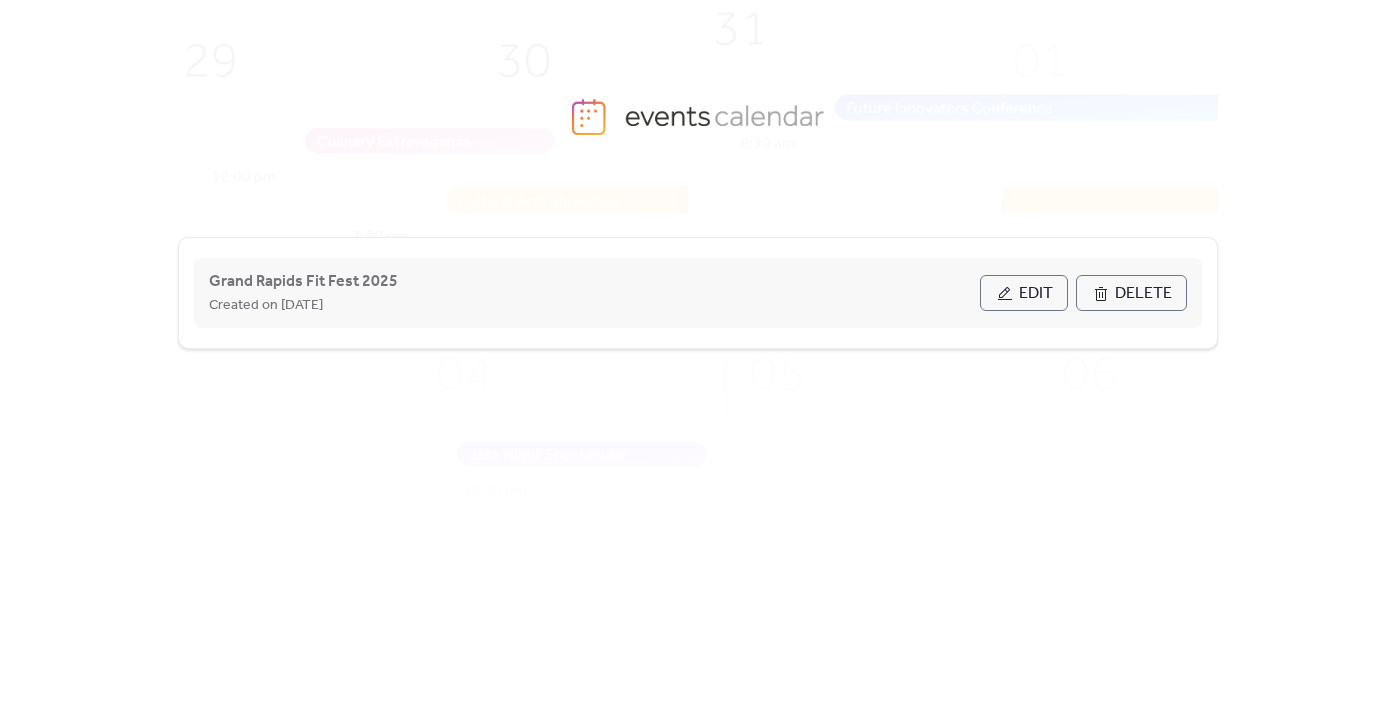 click on "Edit" at bounding box center (1036, 294) 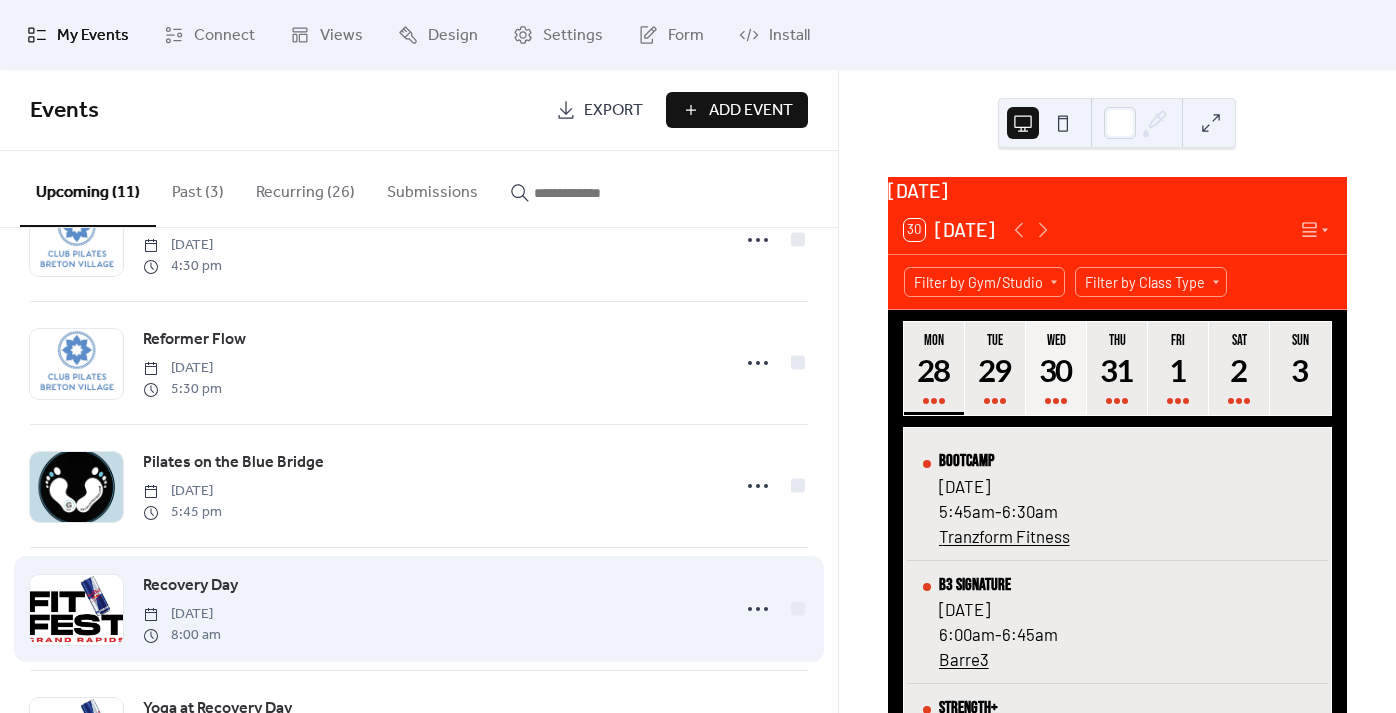 scroll, scrollTop: 693, scrollLeft: 0, axis: vertical 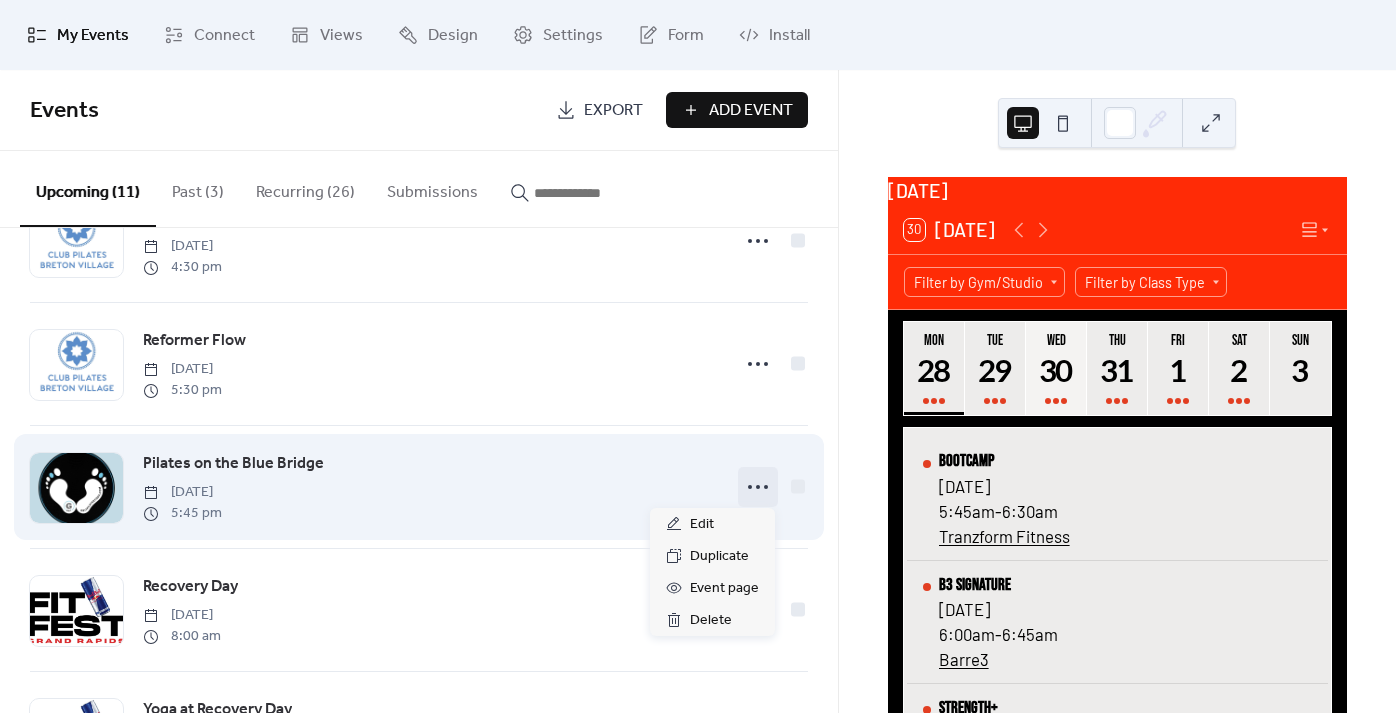 click 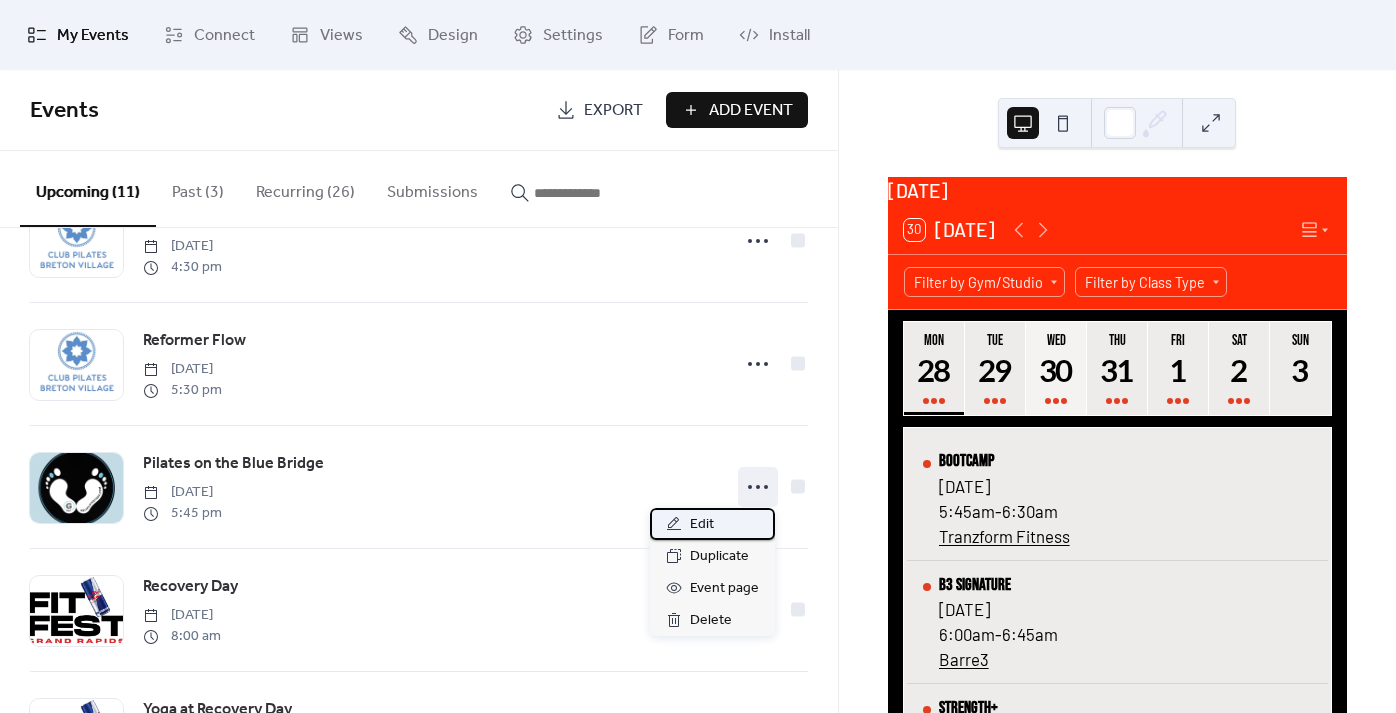 click on "Edit" at bounding box center (712, 524) 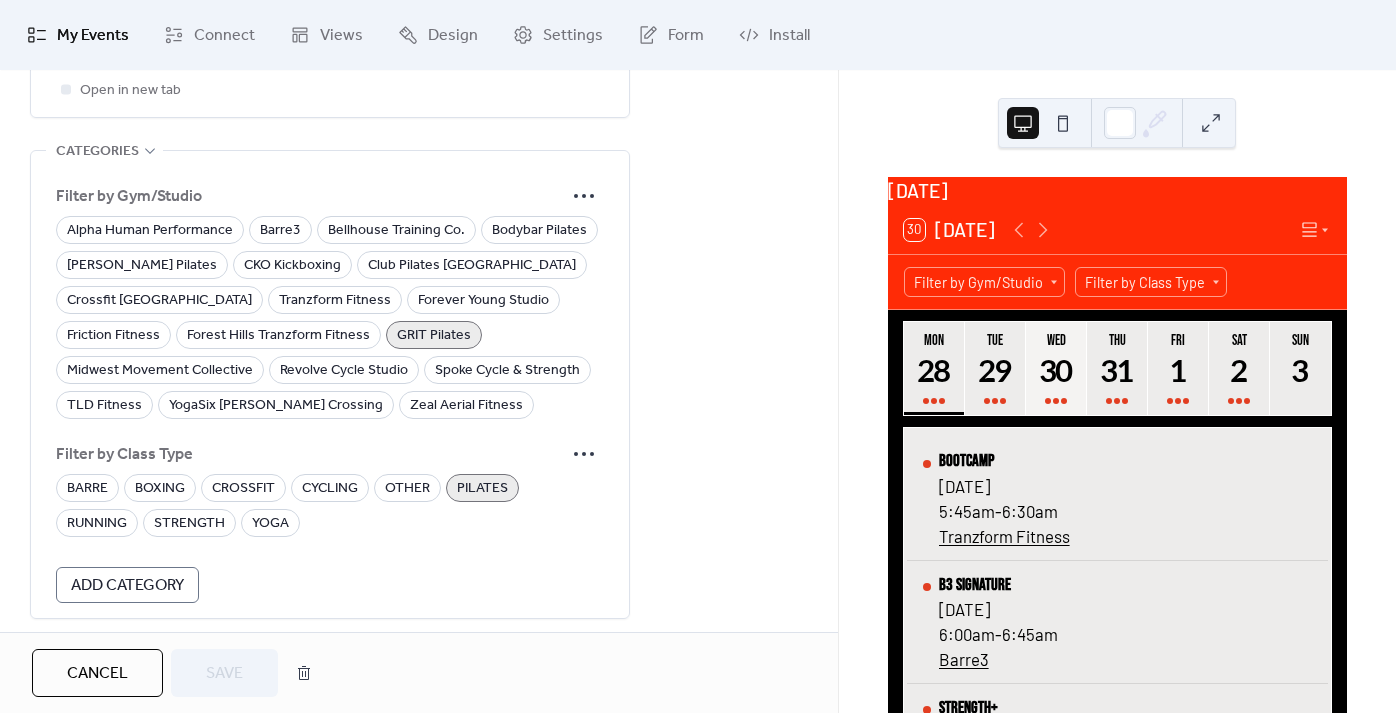 scroll, scrollTop: 1357, scrollLeft: 0, axis: vertical 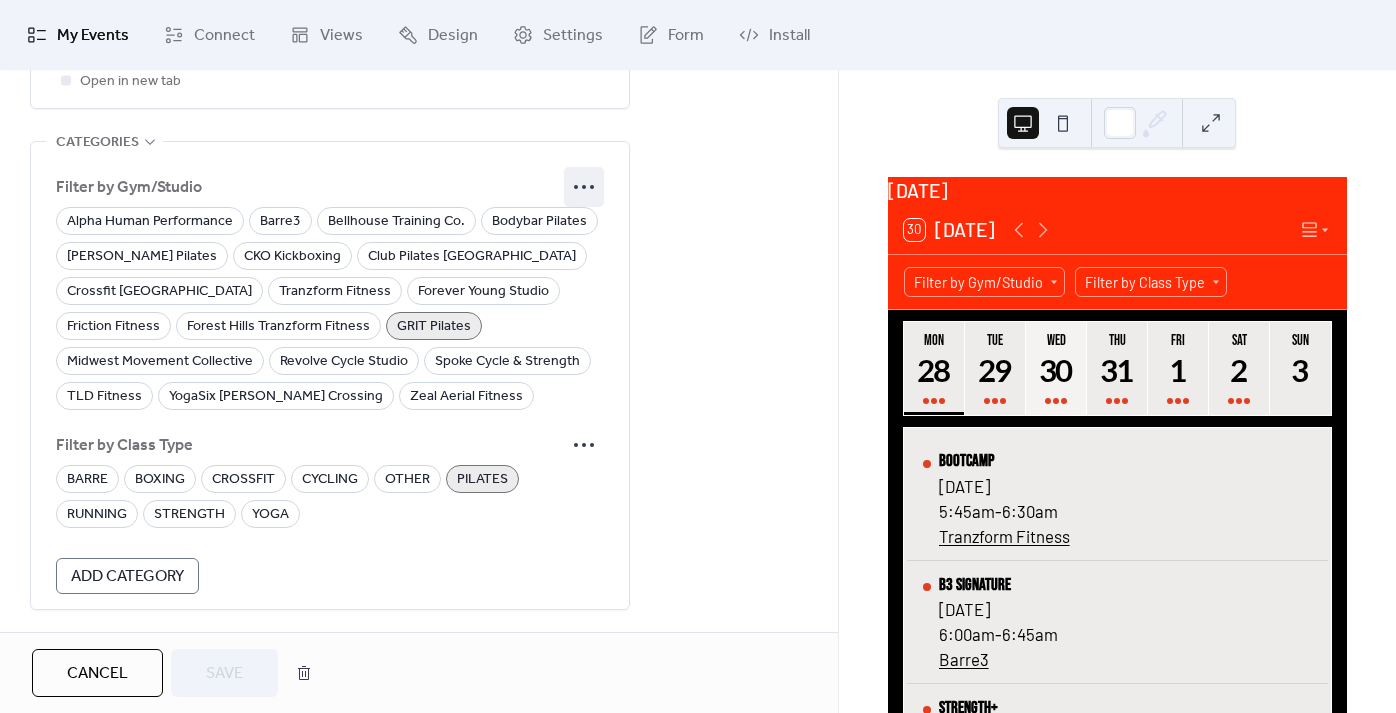 click 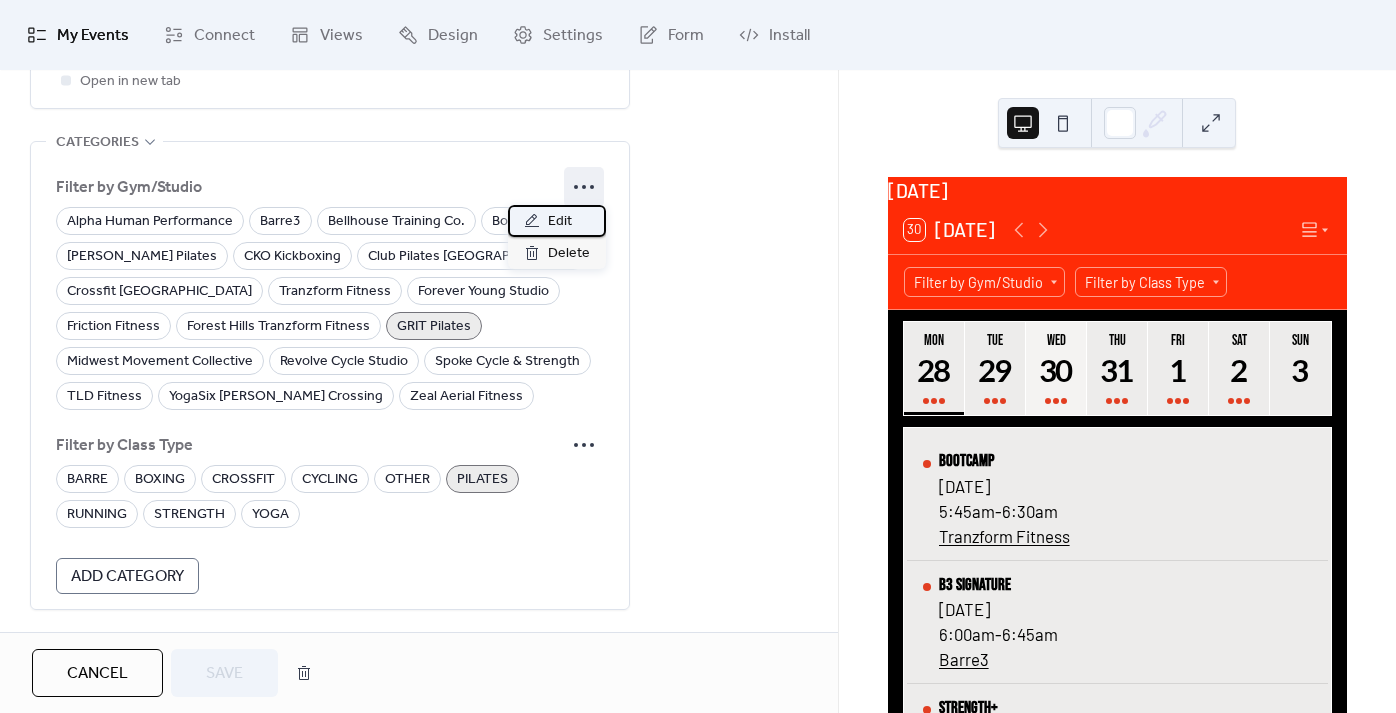 click on "Edit" at bounding box center [560, 222] 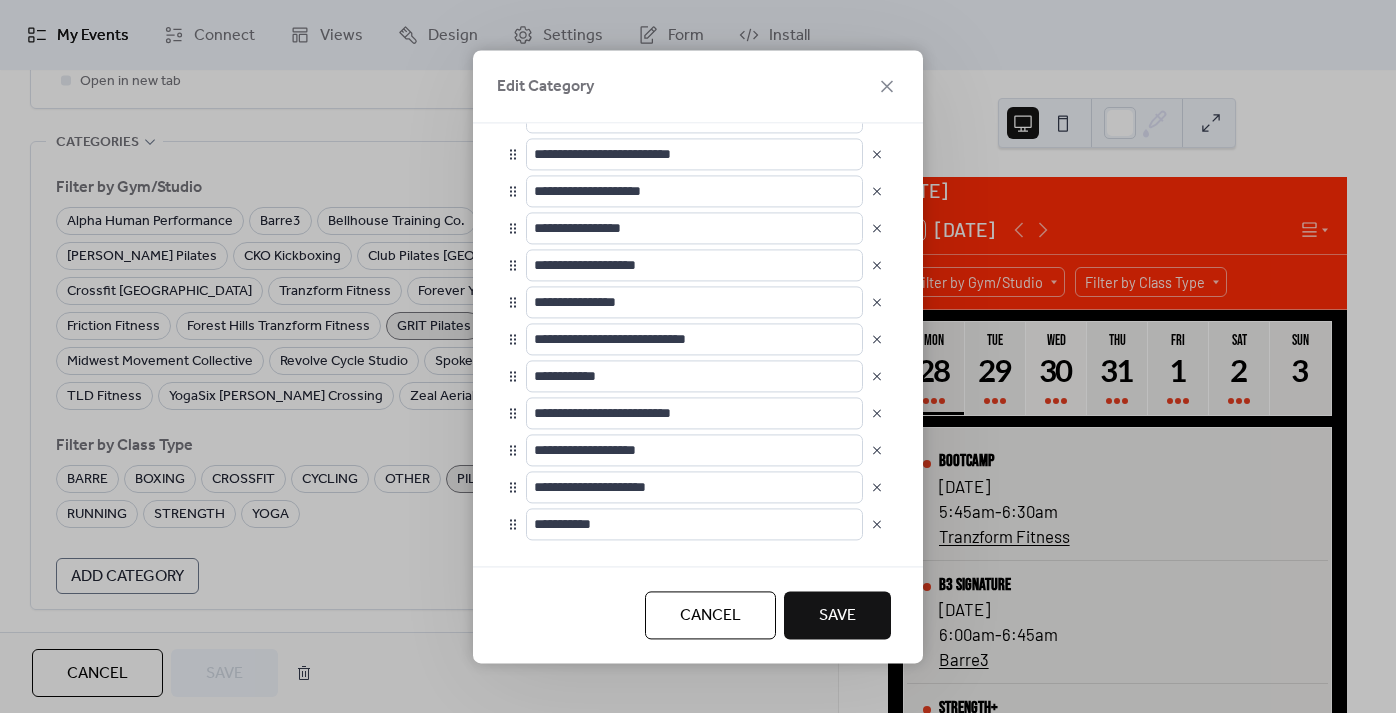 scroll, scrollTop: 324, scrollLeft: 0, axis: vertical 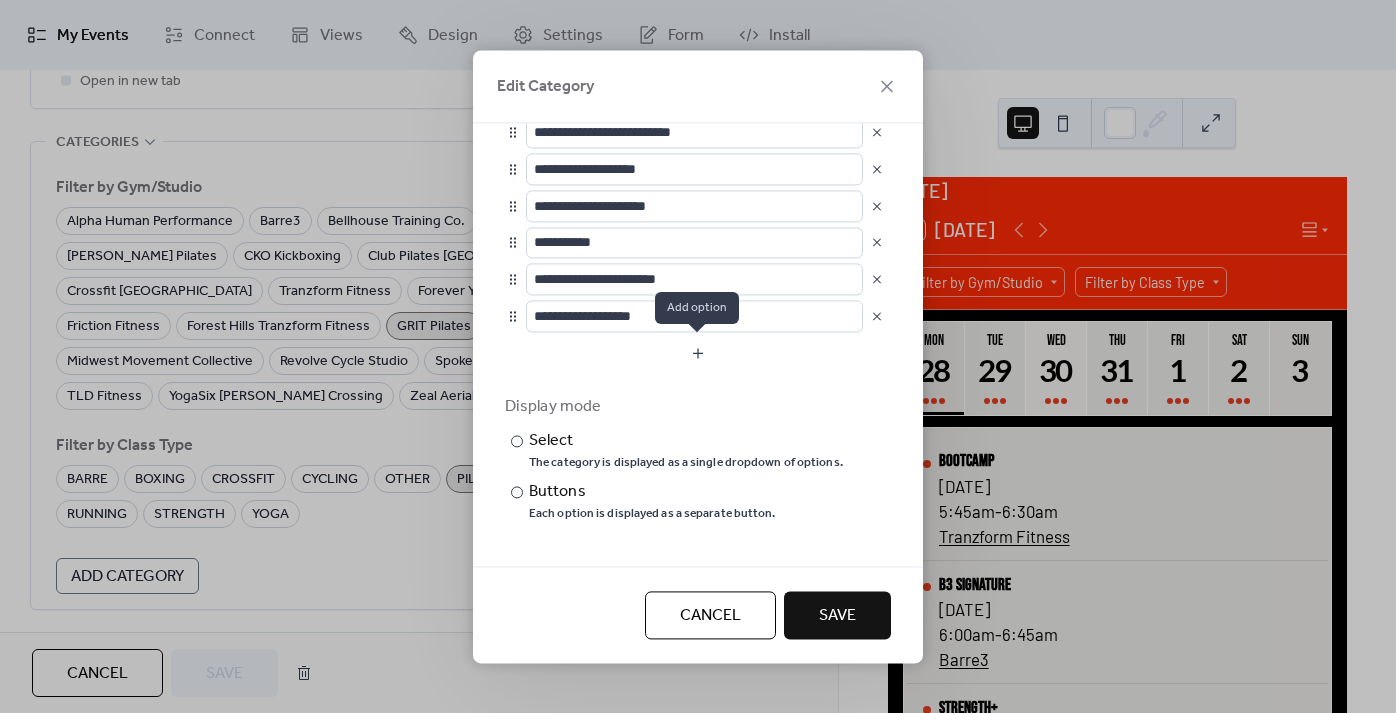 click at bounding box center (698, 354) 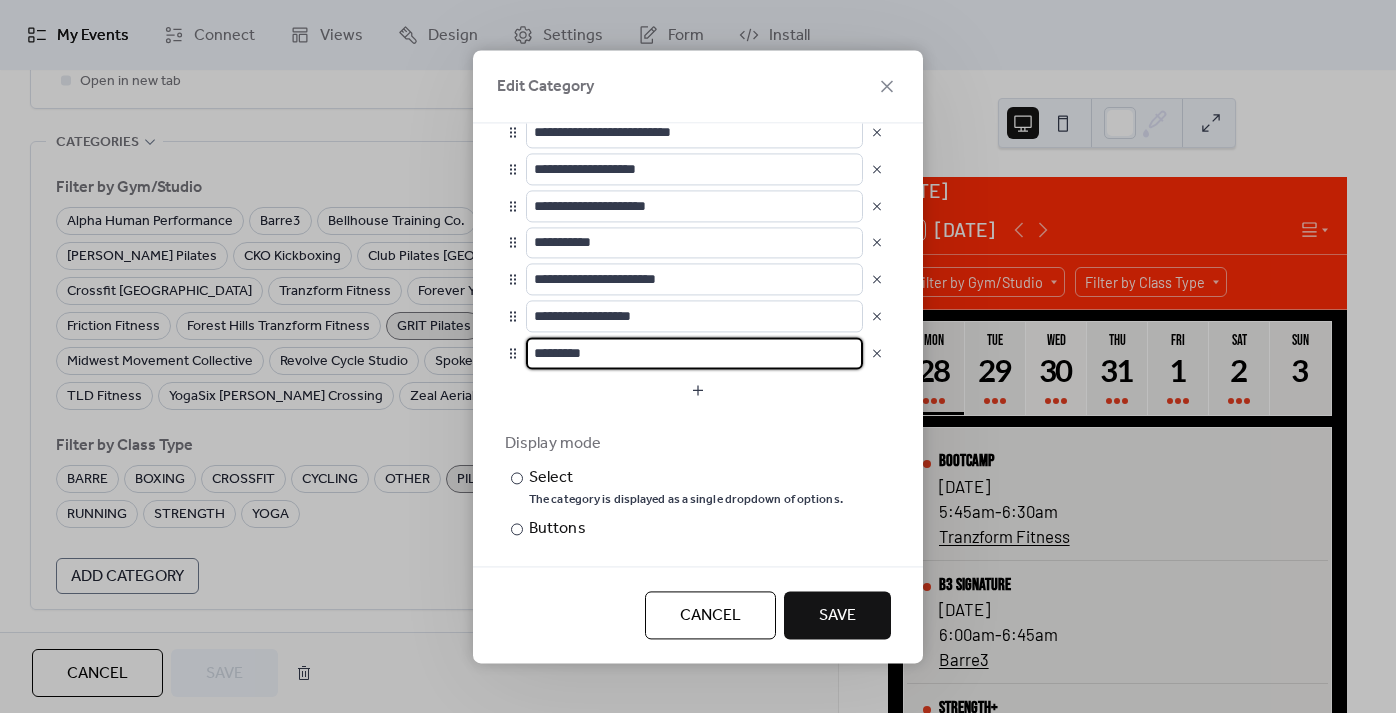 scroll, scrollTop: 1, scrollLeft: 0, axis: vertical 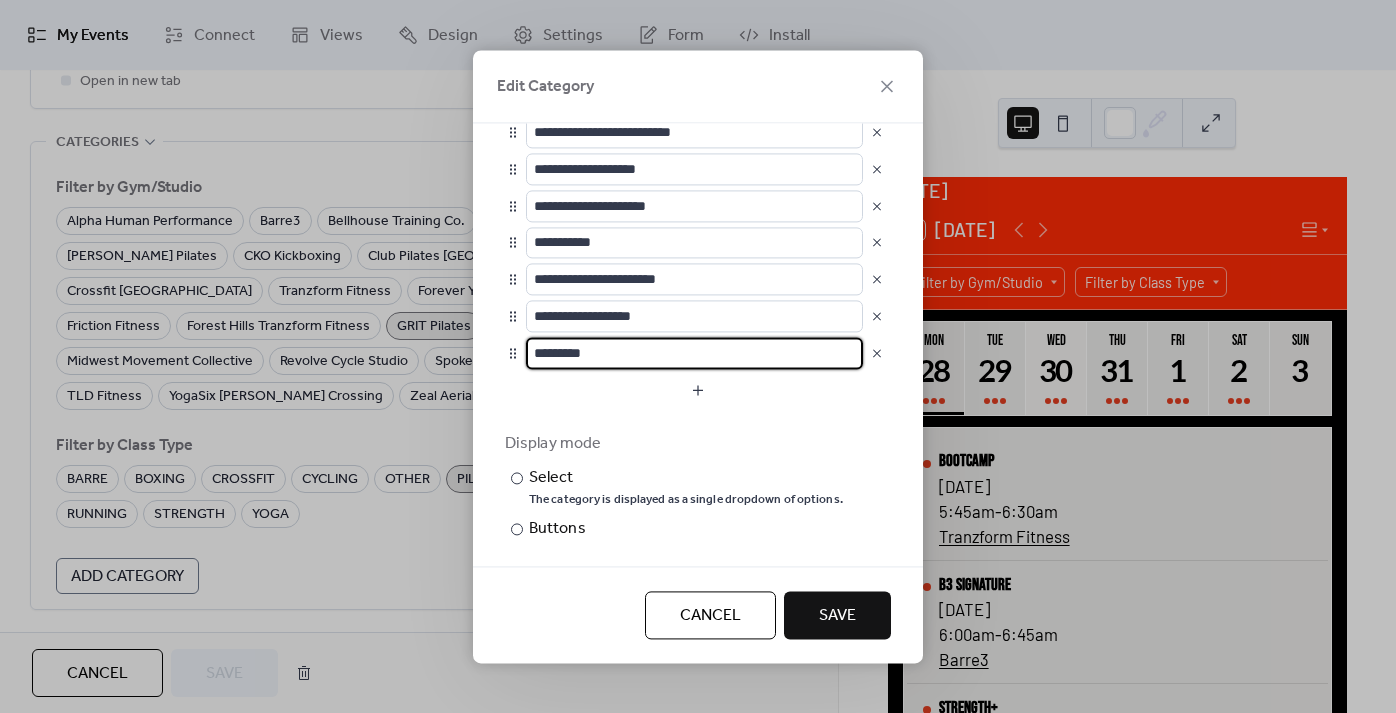 drag, startPoint x: 642, startPoint y: 364, endPoint x: 493, endPoint y: 363, distance: 149.00336 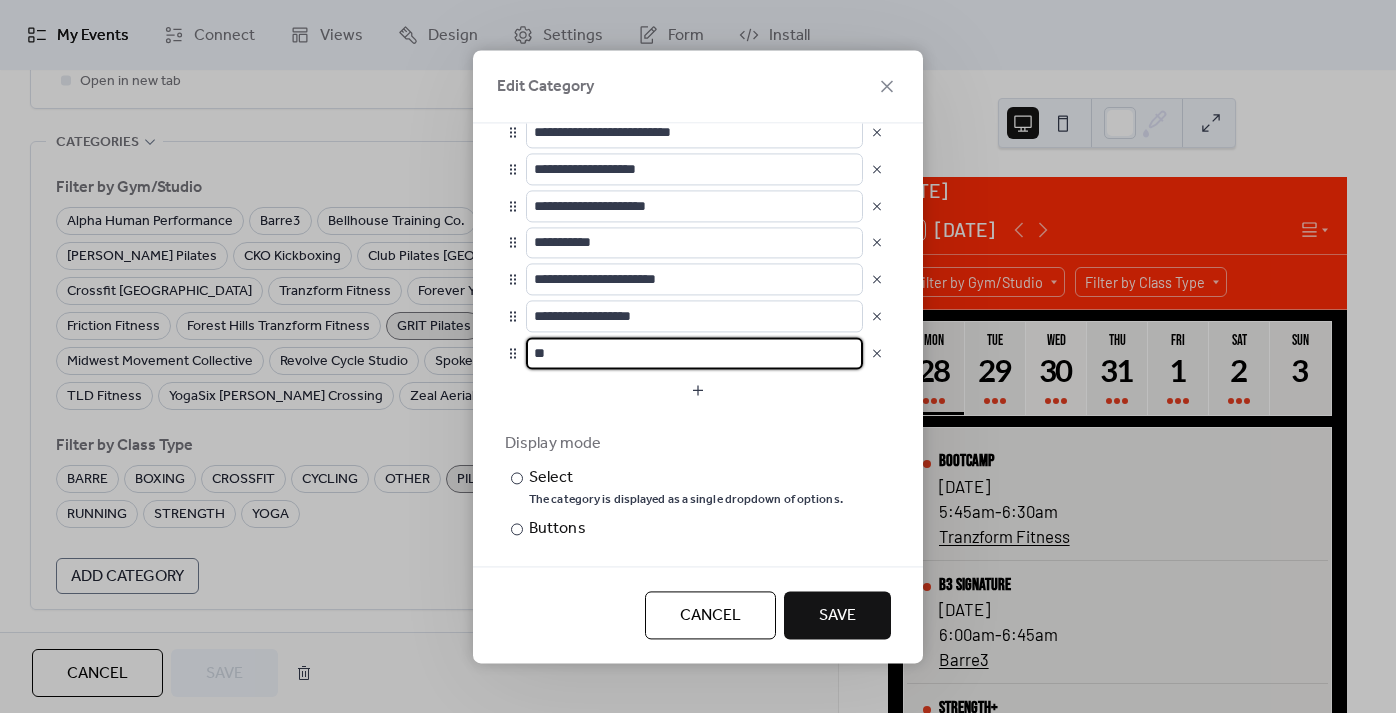type on "*" 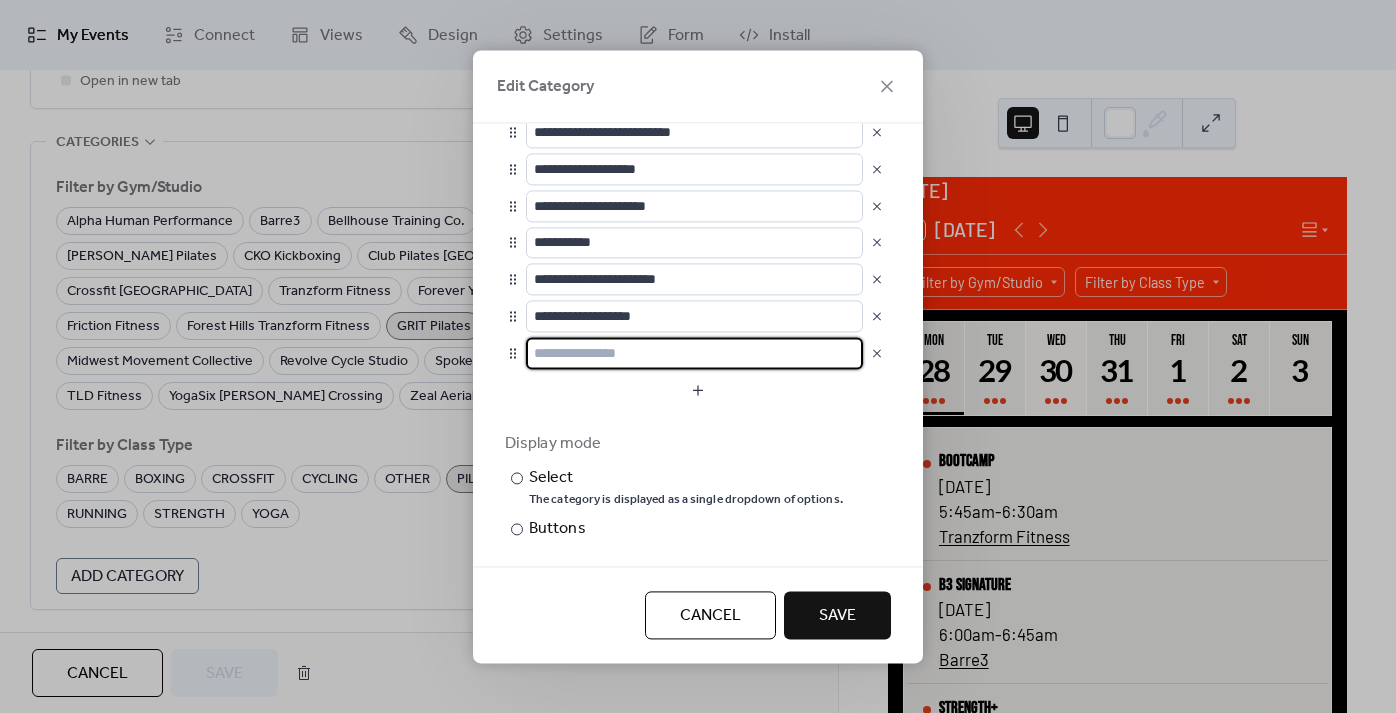 scroll, scrollTop: 0, scrollLeft: 0, axis: both 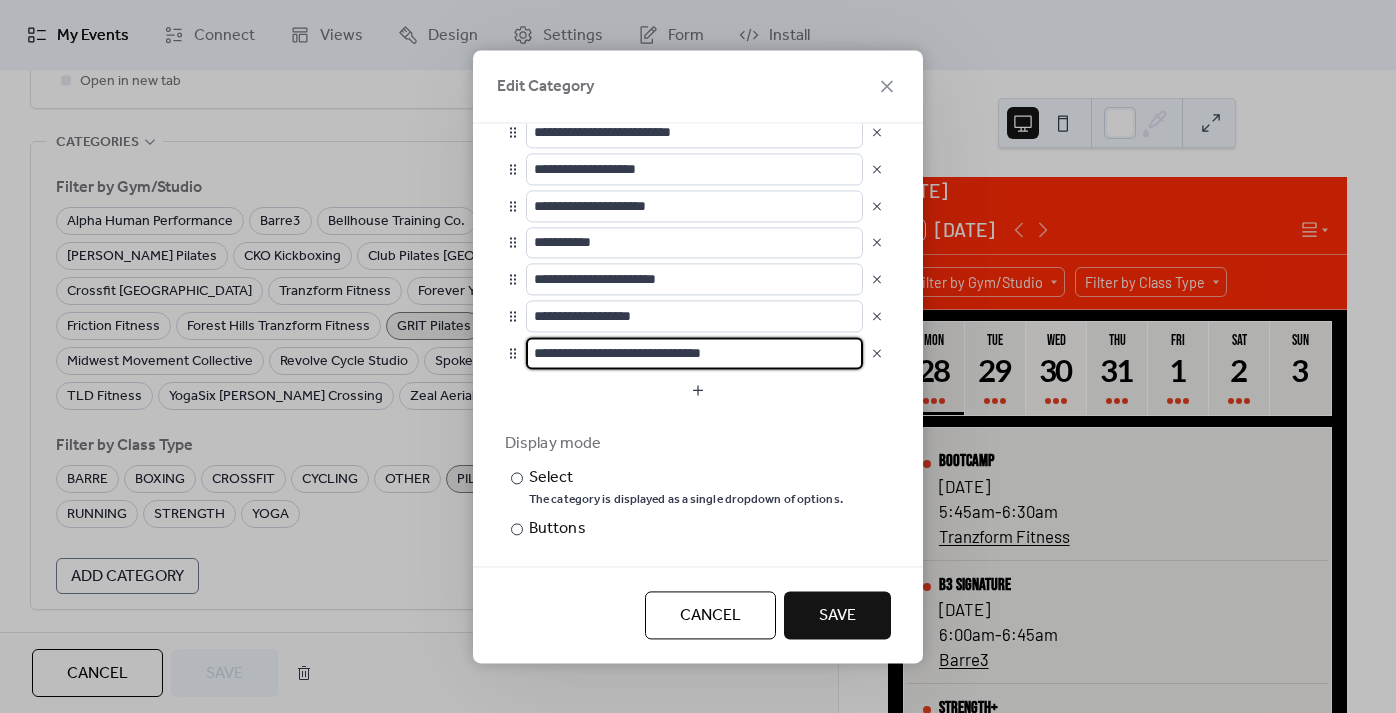 type on "**********" 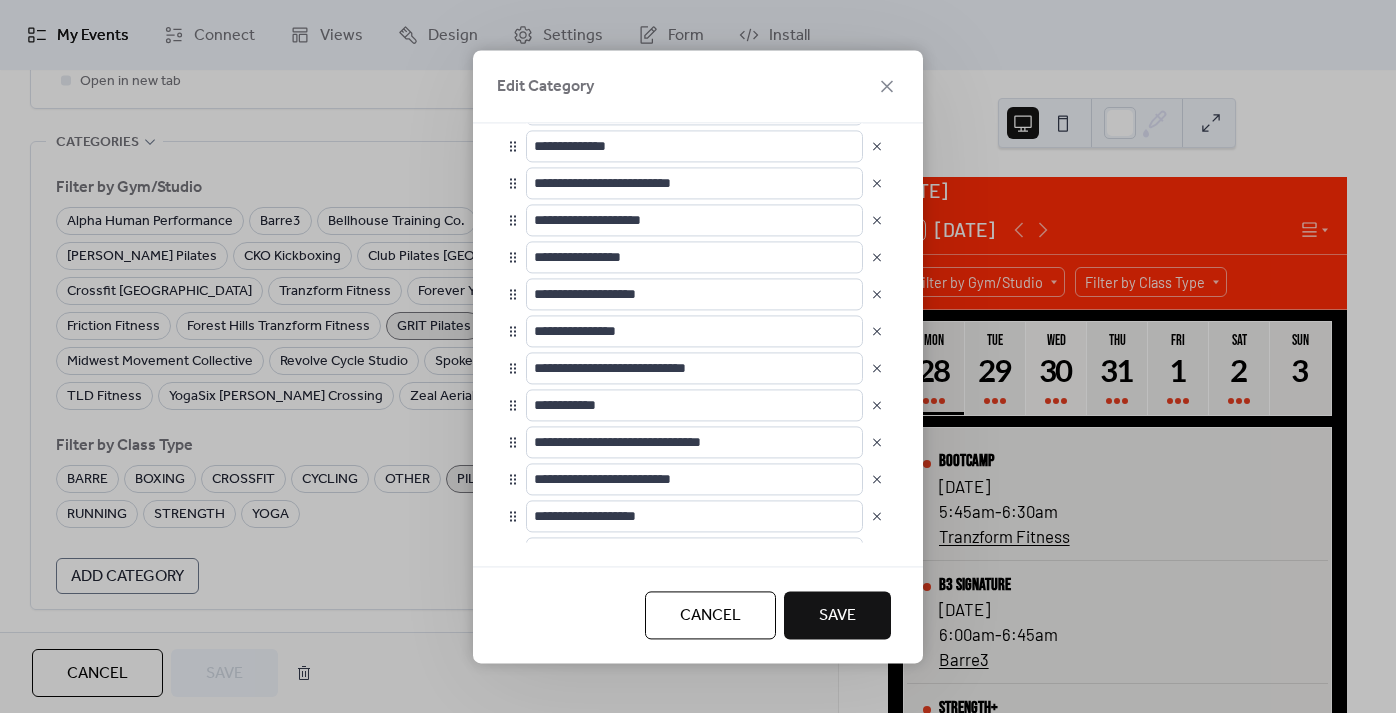 scroll, scrollTop: 276, scrollLeft: 0, axis: vertical 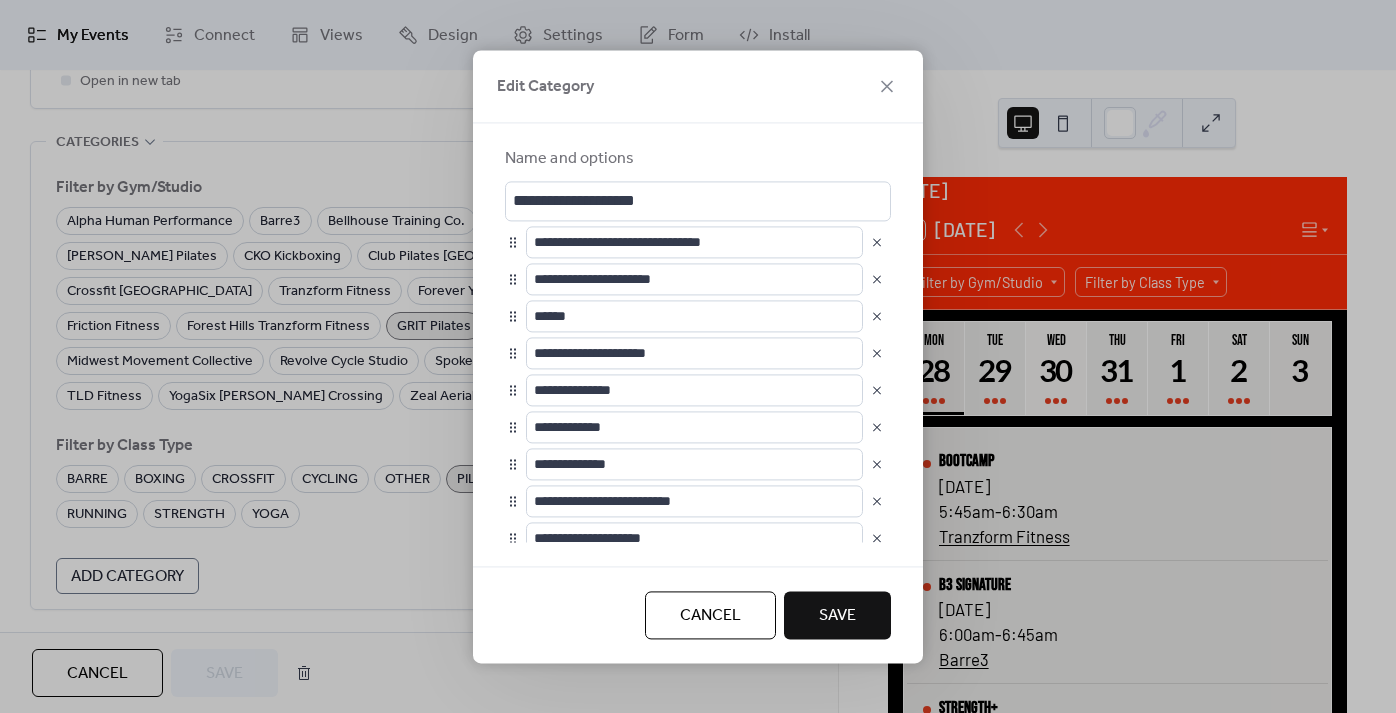 click on "Save" at bounding box center (837, 615) 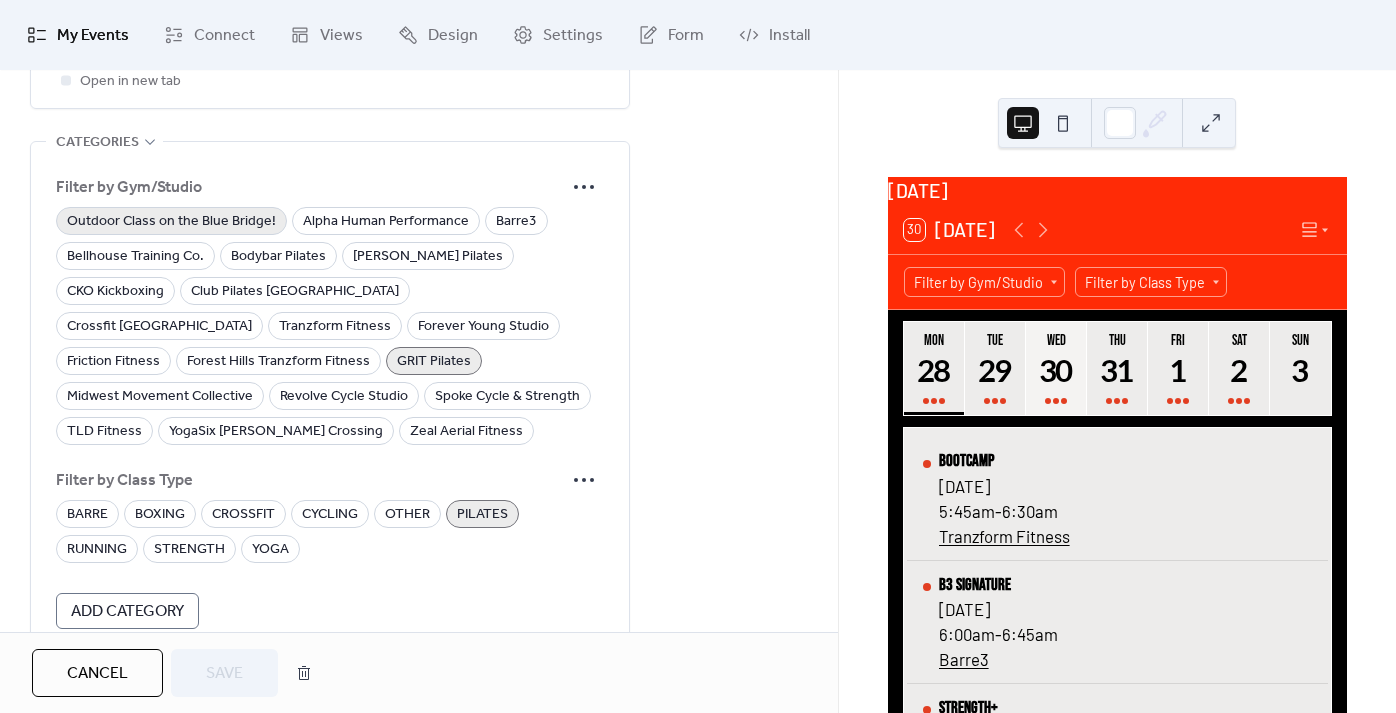 click on "Outdoor Class on the Blue Bridge!" at bounding box center [171, 222] 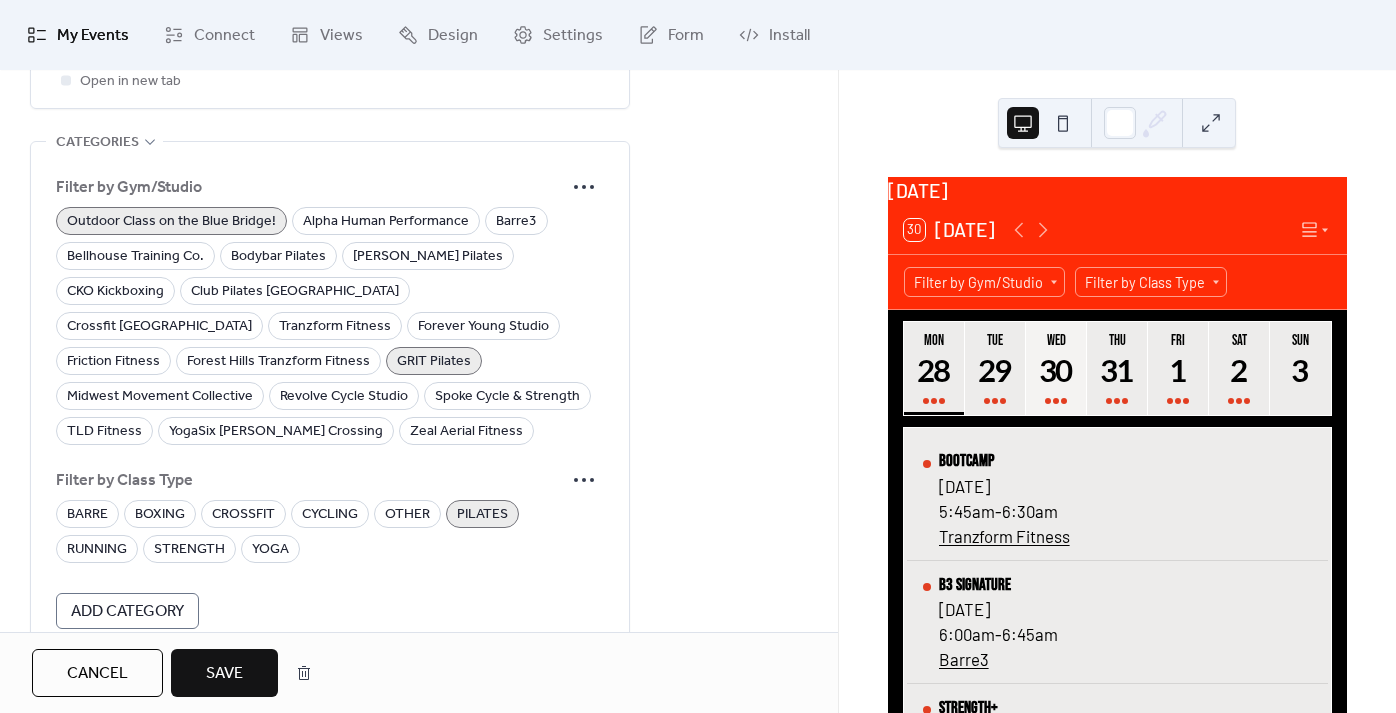 click on "Save" at bounding box center [224, 673] 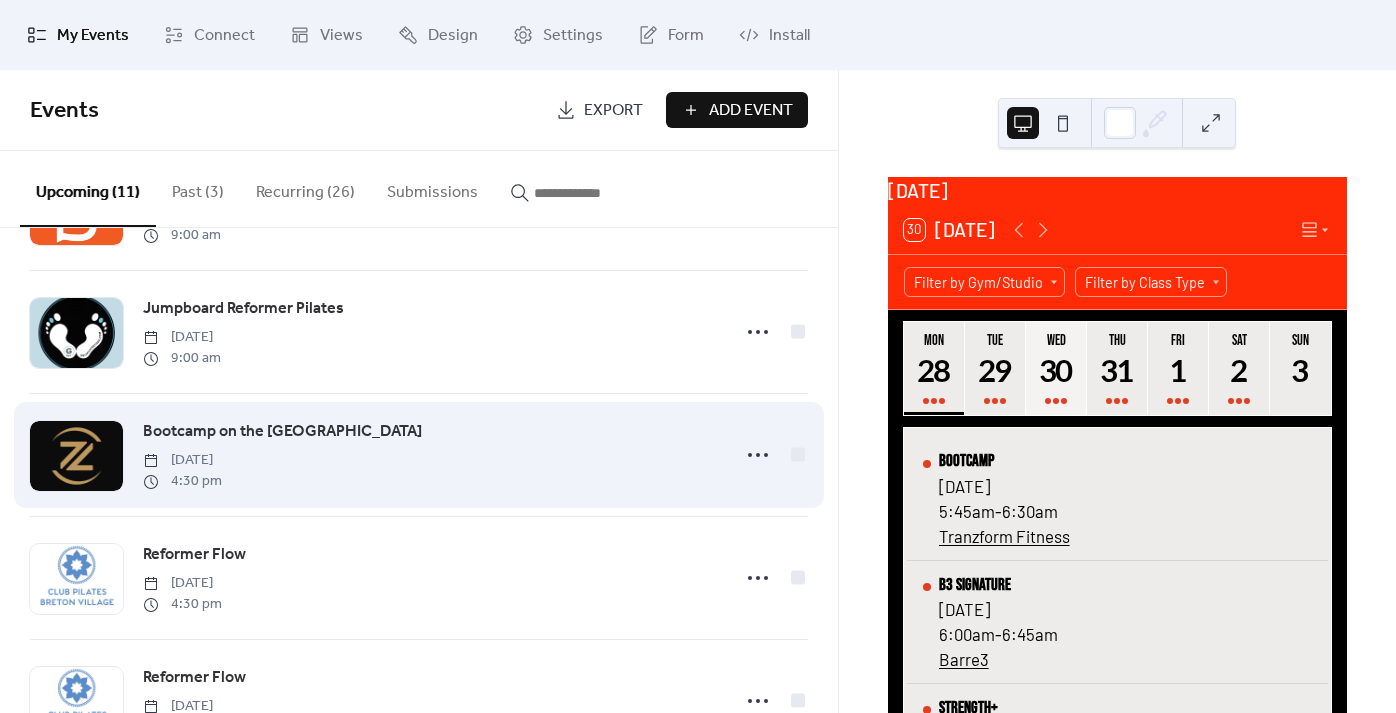 scroll, scrollTop: 355, scrollLeft: 0, axis: vertical 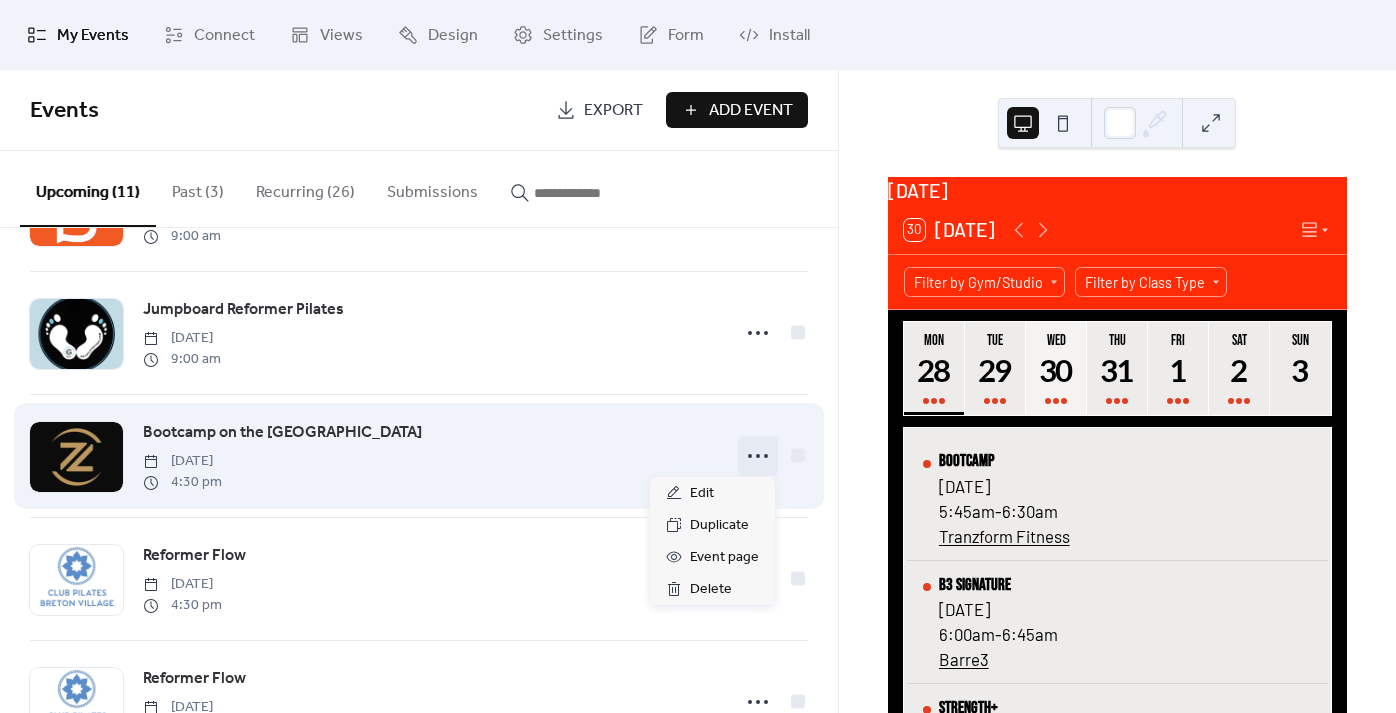 click 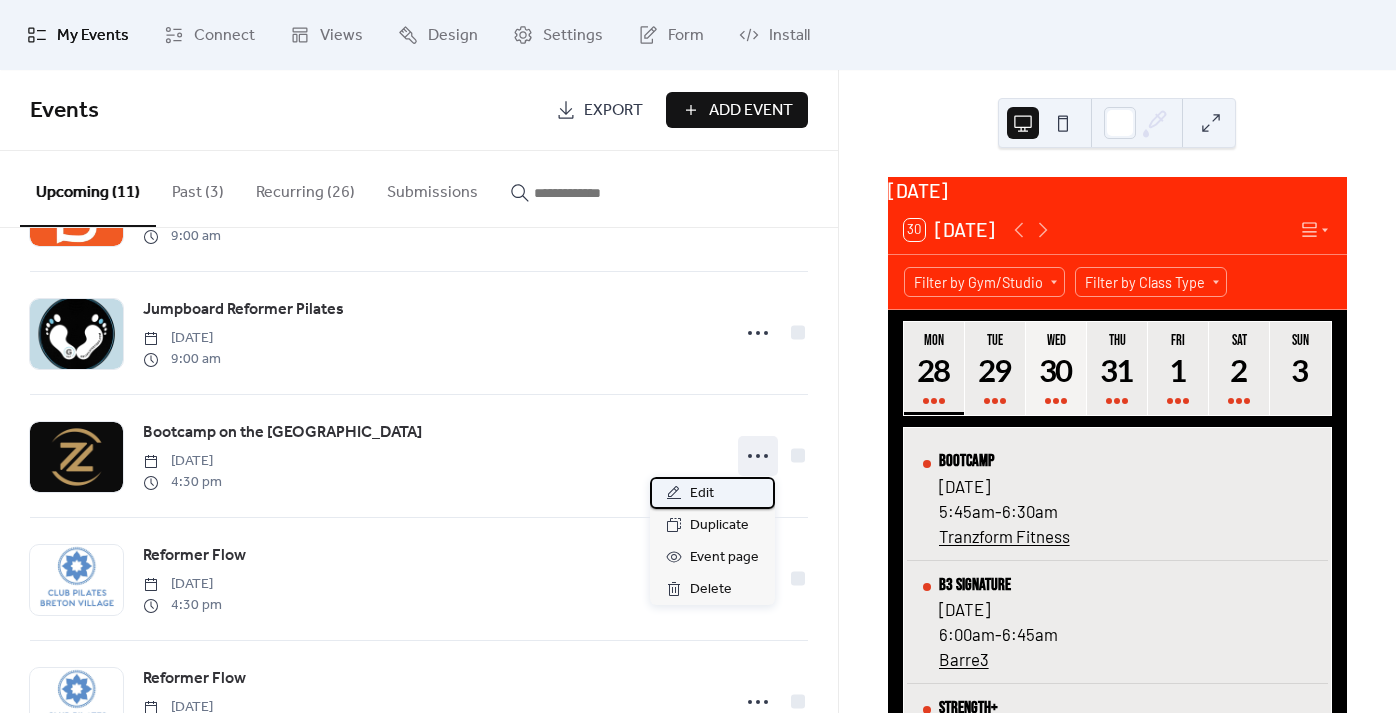 click on "Edit" at bounding box center (702, 494) 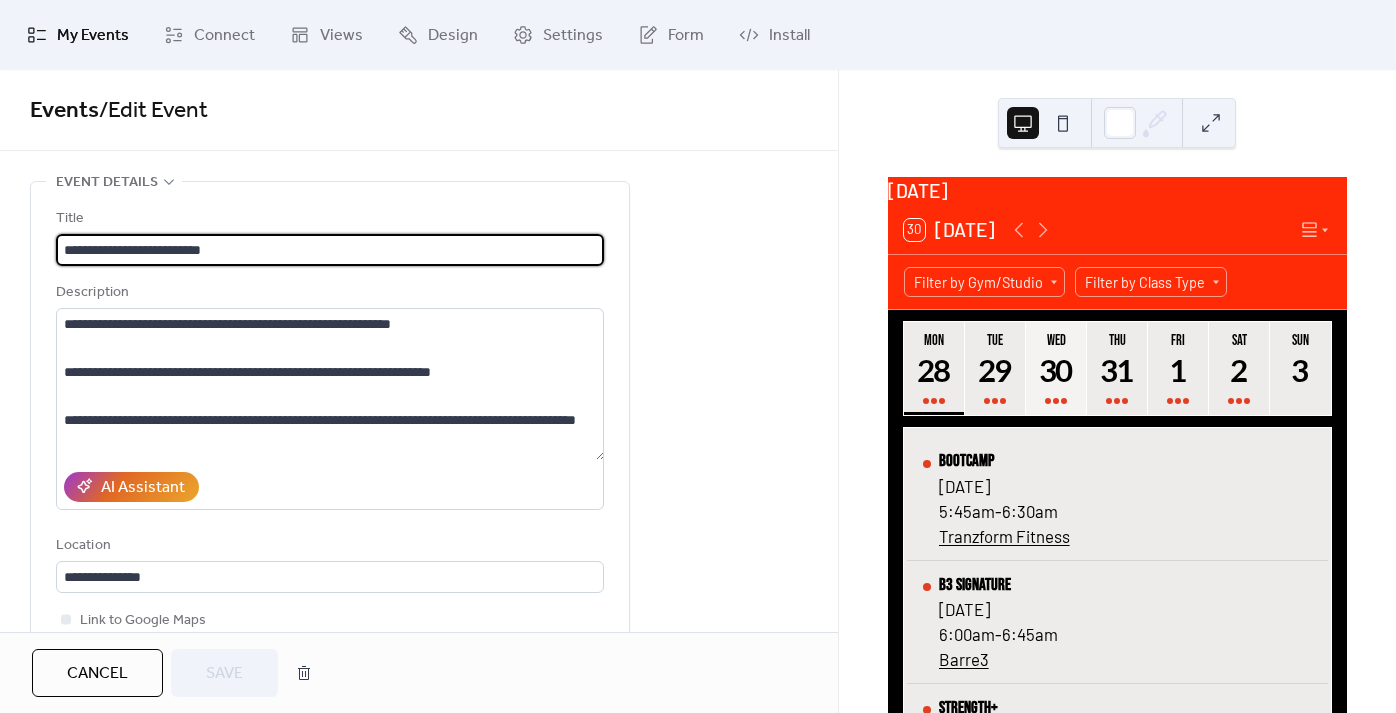 scroll, scrollTop: 1, scrollLeft: 0, axis: vertical 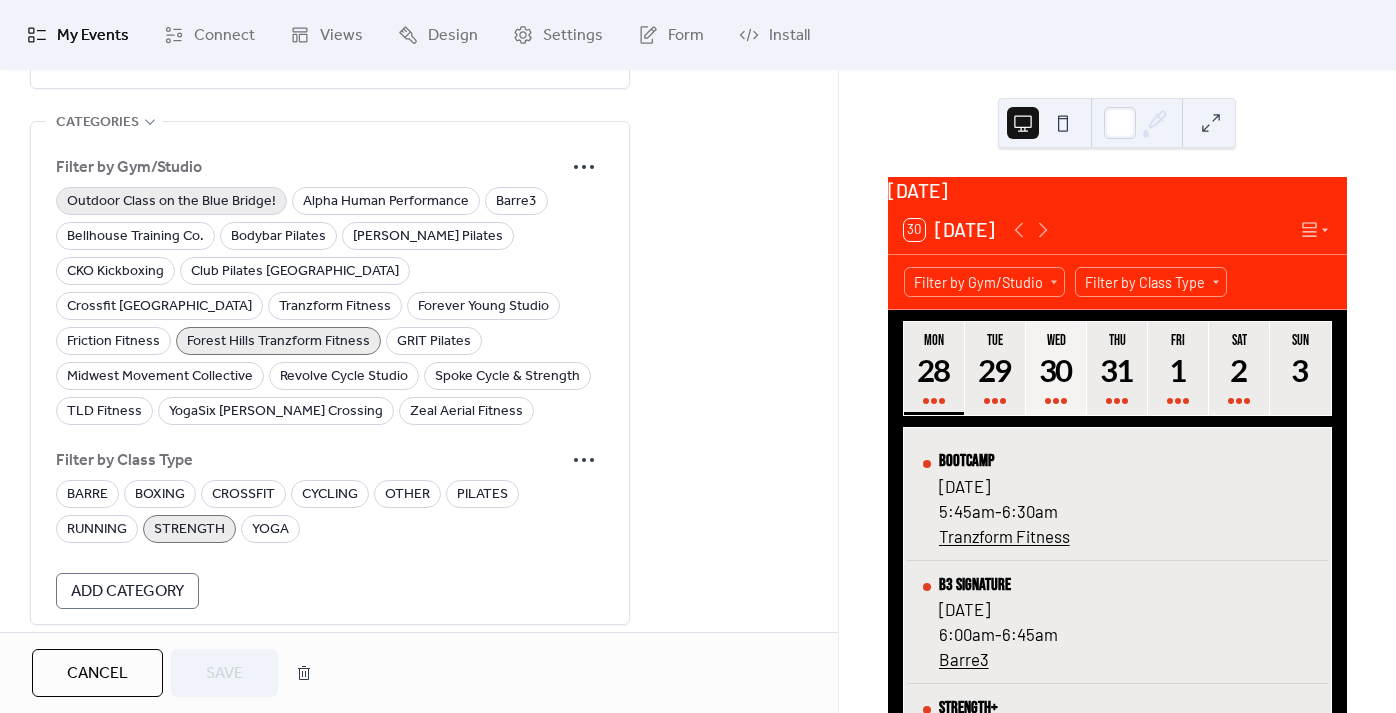 click on "Outdoor Class on the Blue Bridge!" at bounding box center (171, 202) 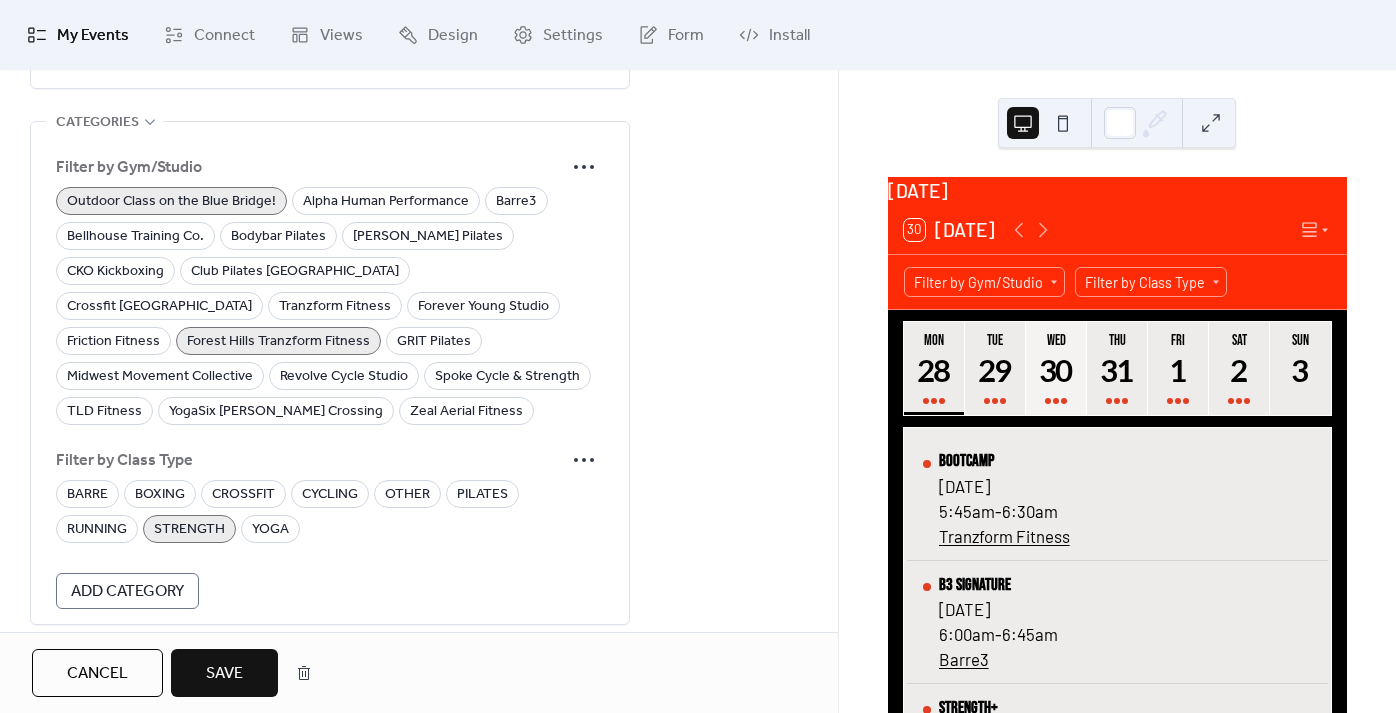 click on "Save" at bounding box center (224, 674) 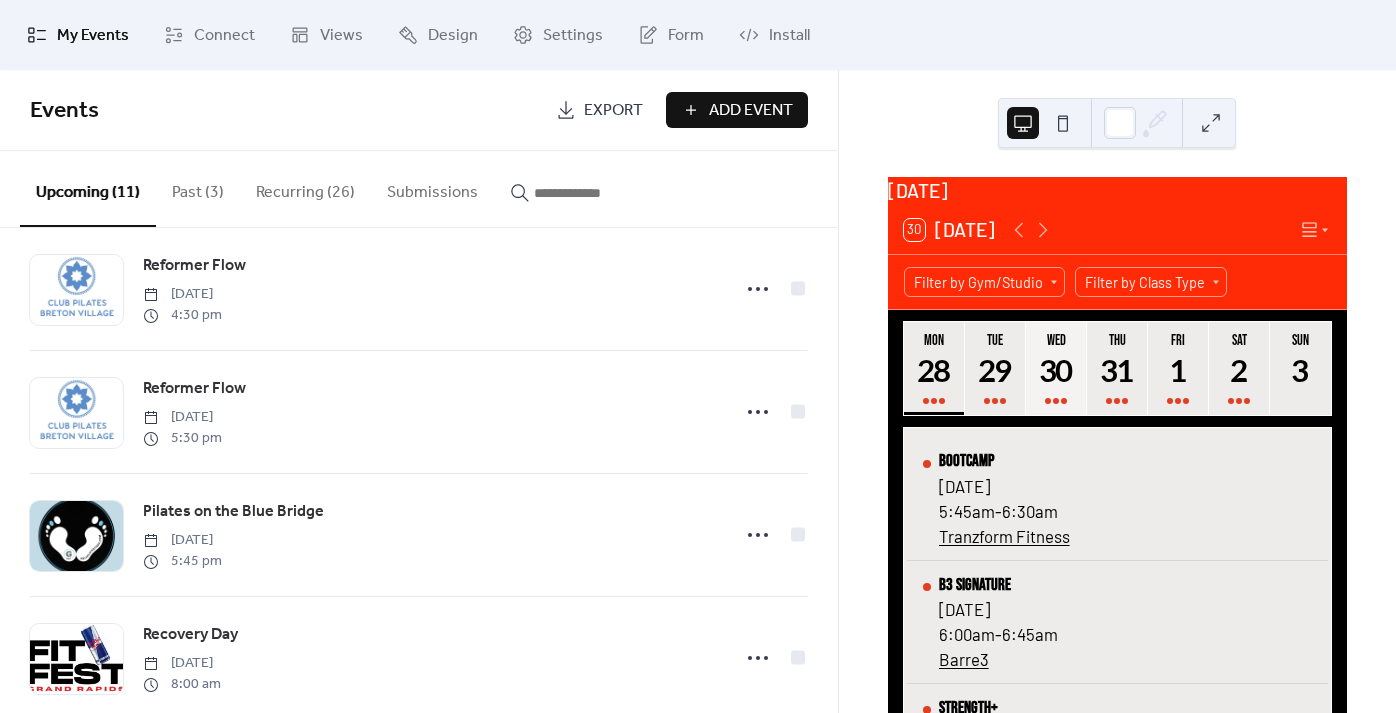scroll, scrollTop: 648, scrollLeft: 0, axis: vertical 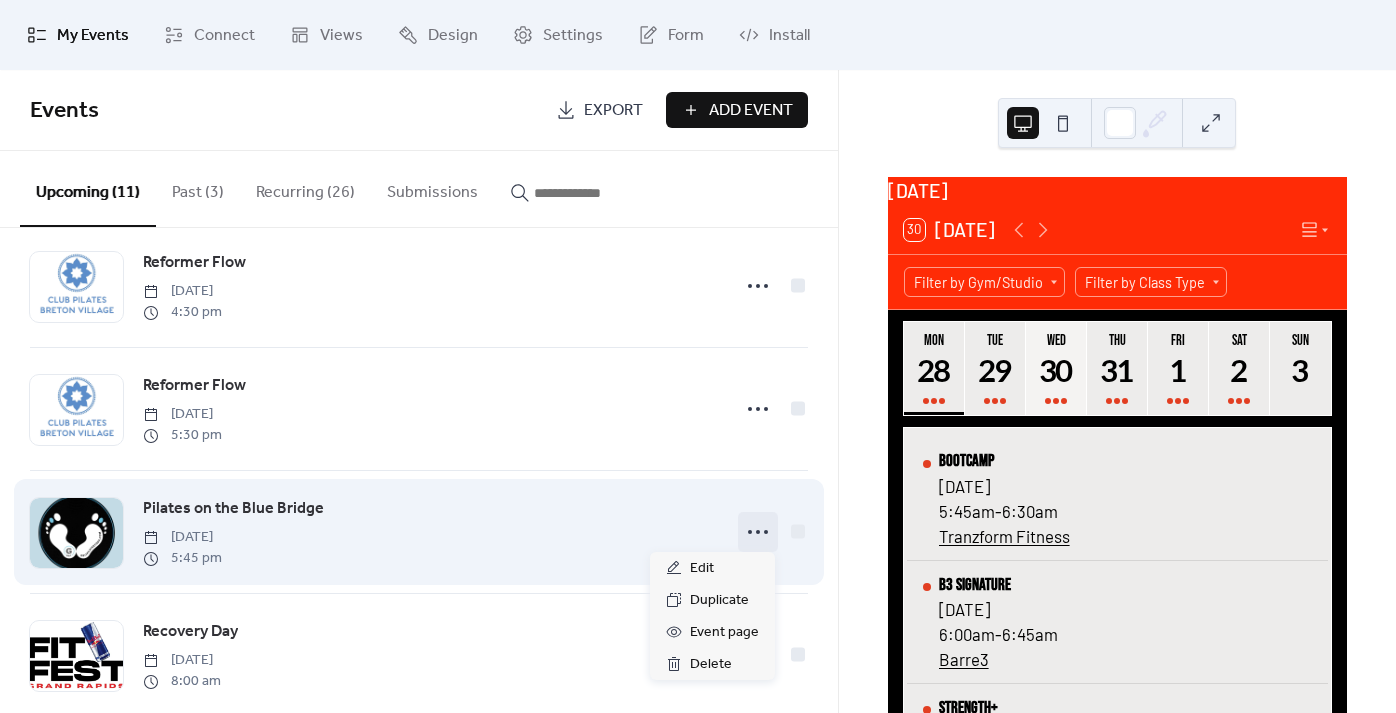 click 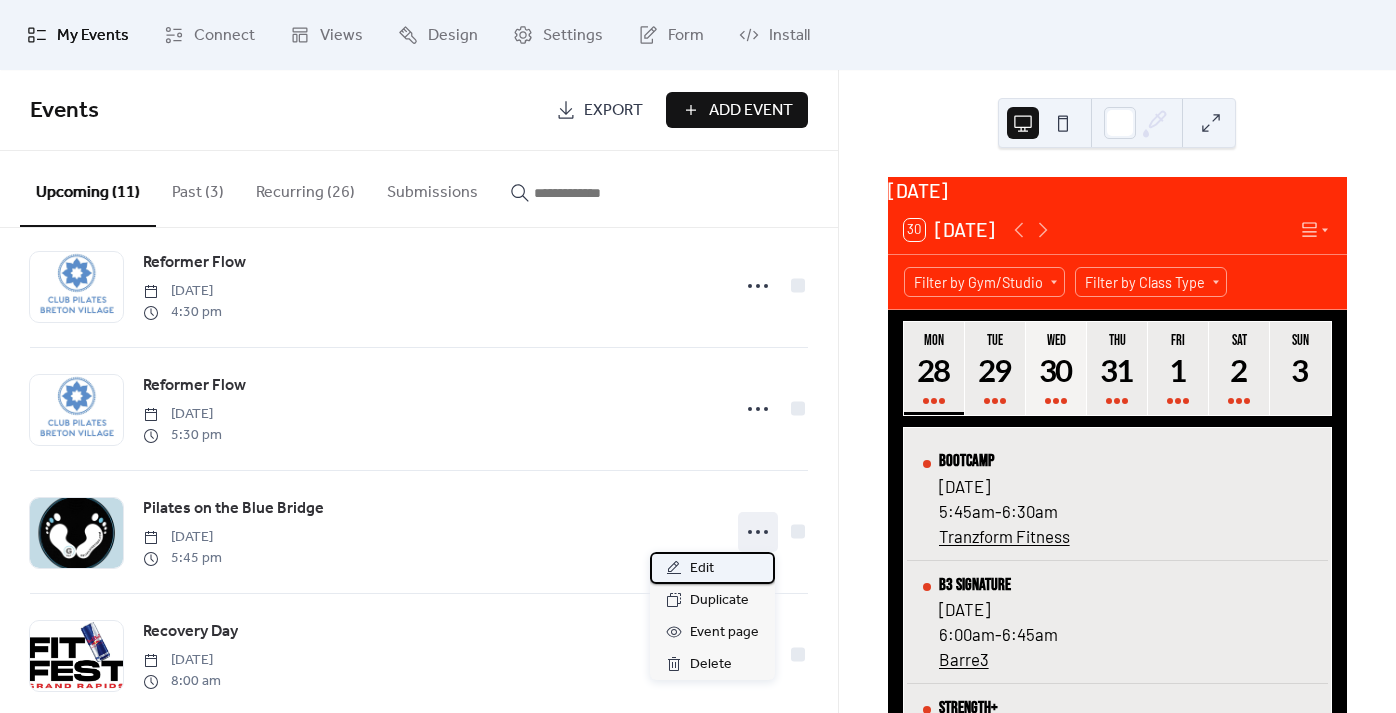 click on "Edit" at bounding box center (712, 568) 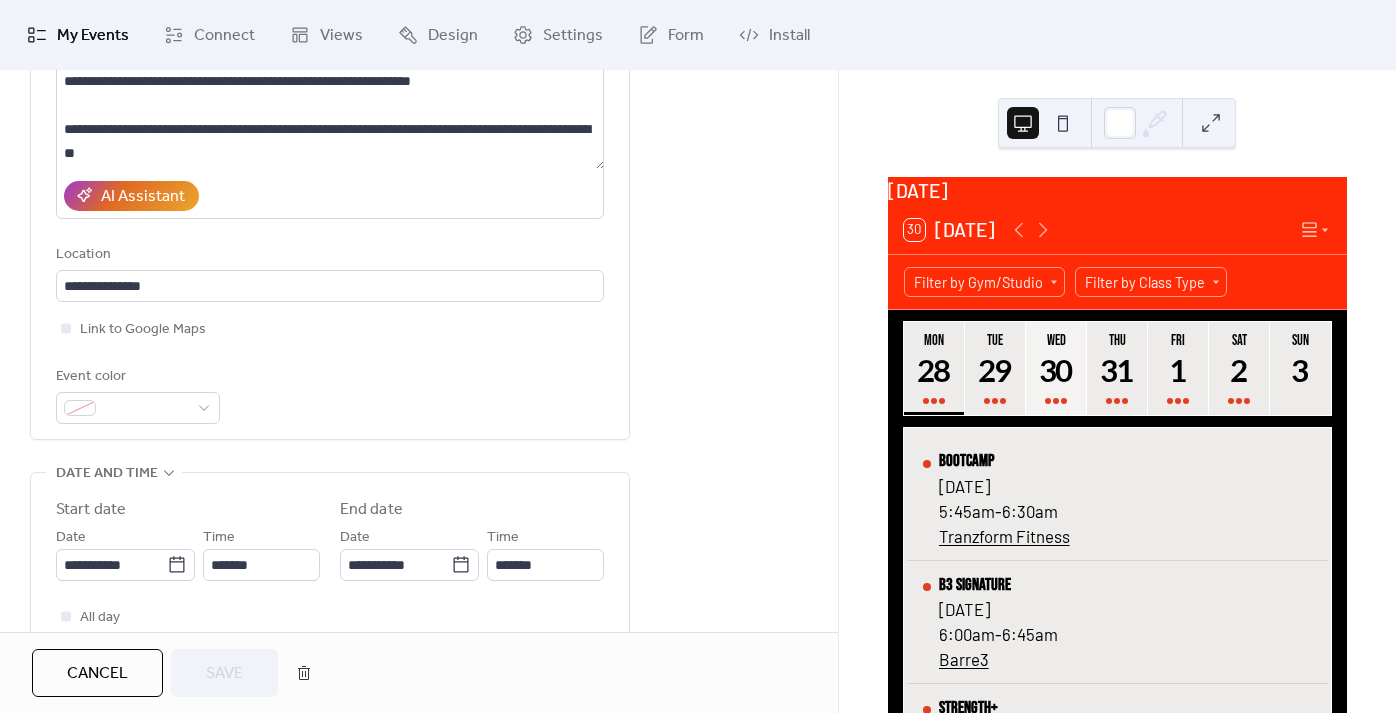 scroll, scrollTop: 308, scrollLeft: 0, axis: vertical 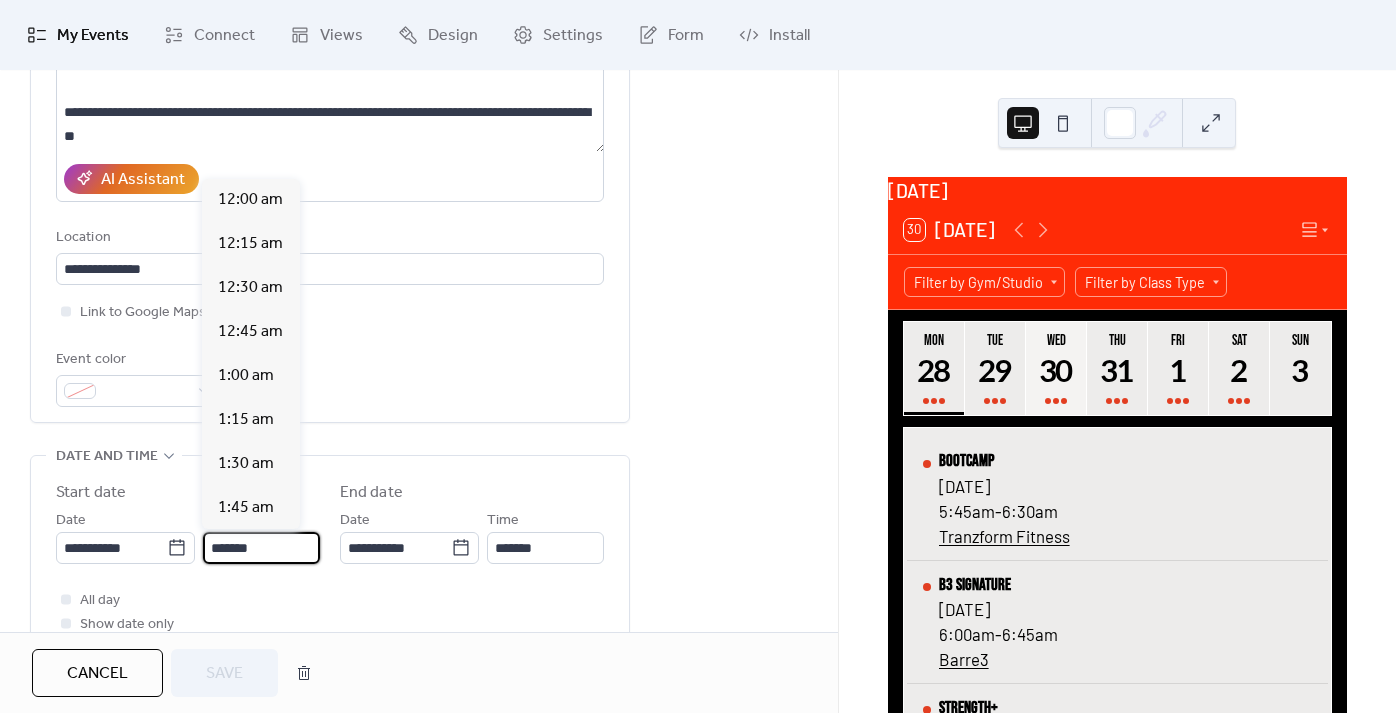 click on "*******" at bounding box center (261, 548) 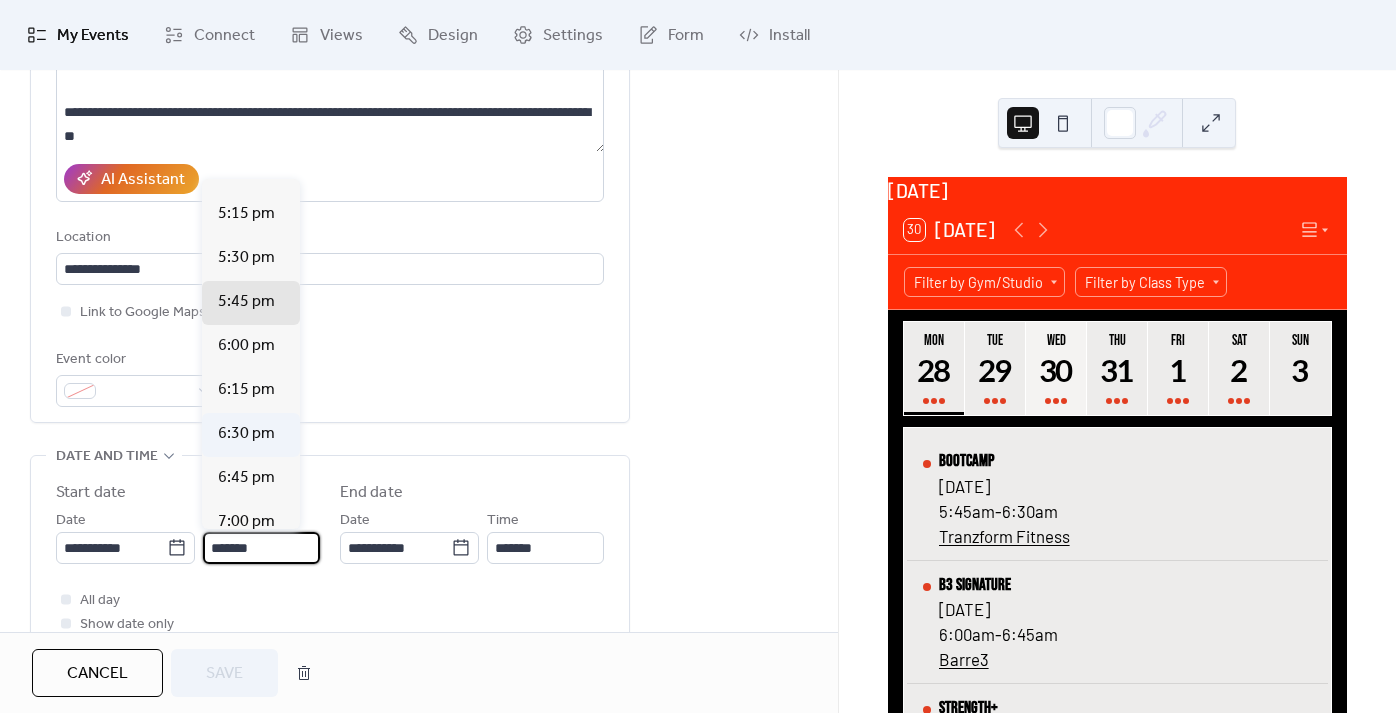 scroll, scrollTop: 3018, scrollLeft: 0, axis: vertical 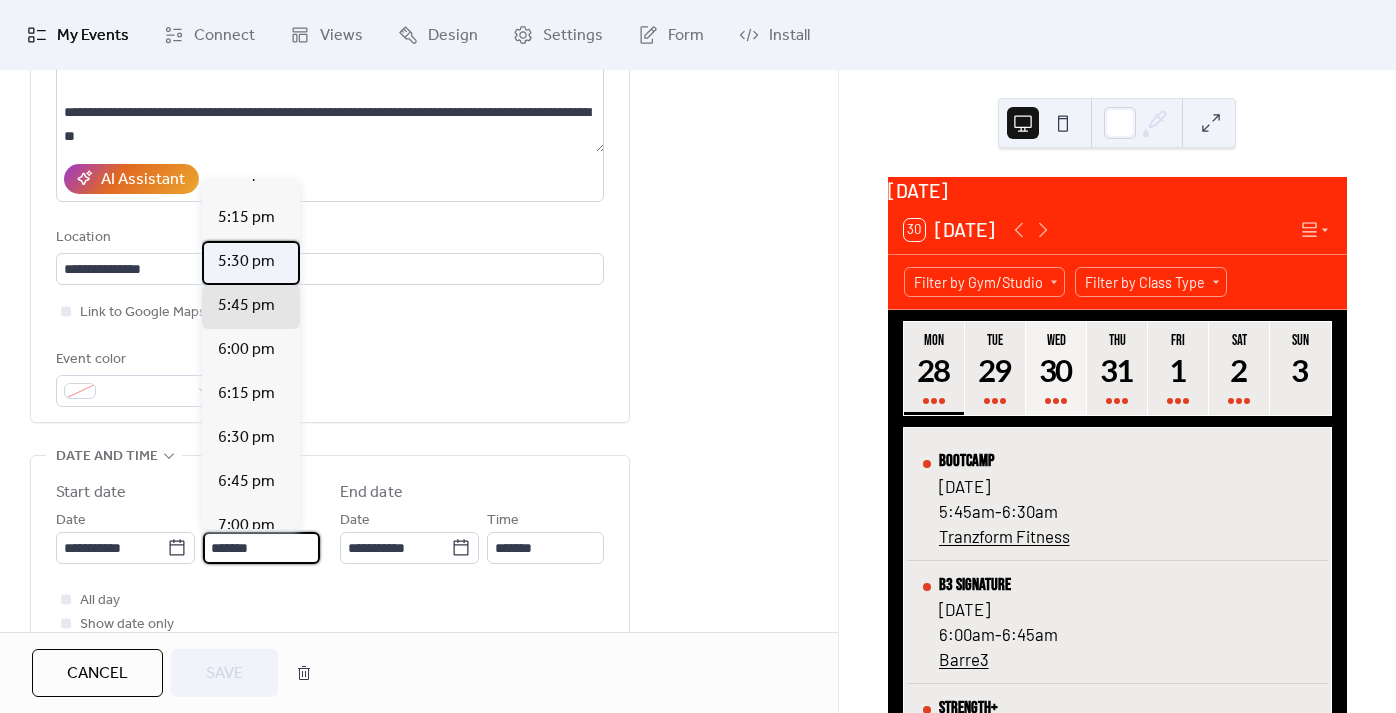 click on "5:30 pm" at bounding box center (246, 262) 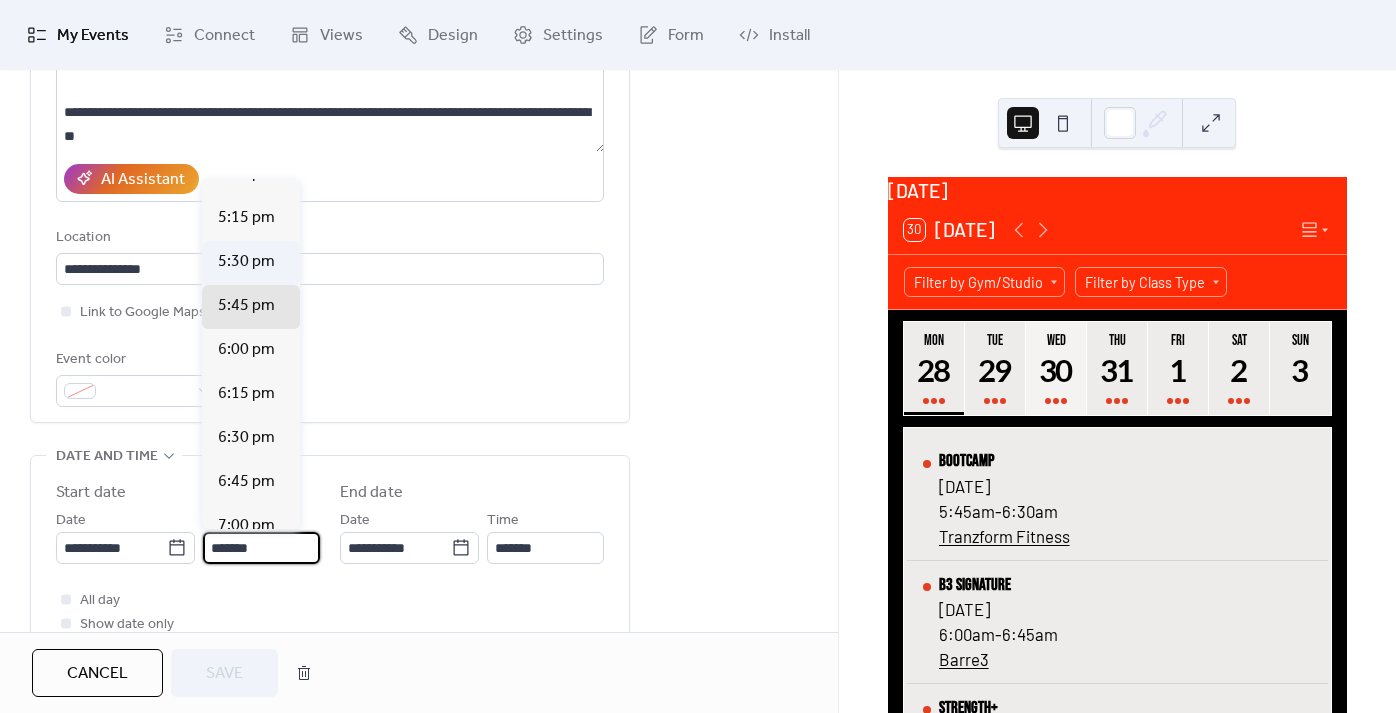 type on "*******" 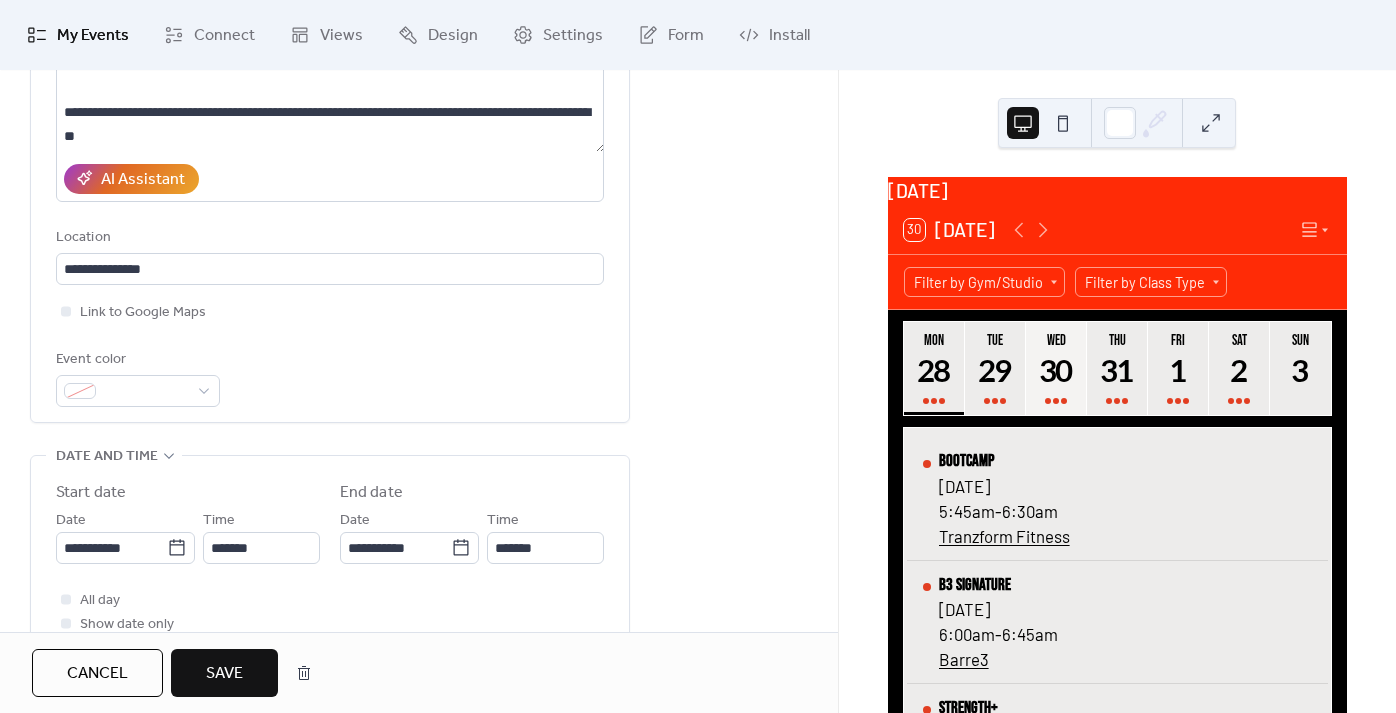 click on "**********" at bounding box center [330, 565] 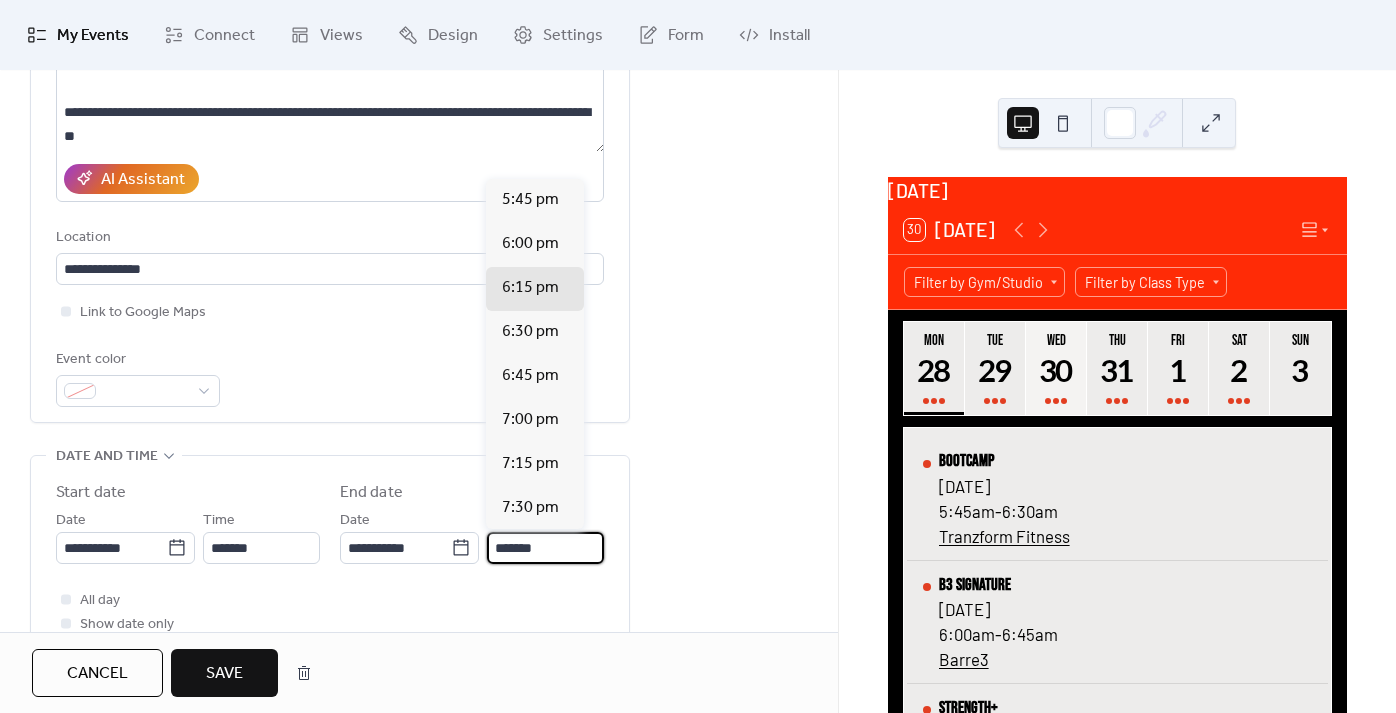 click on "*******" at bounding box center [545, 548] 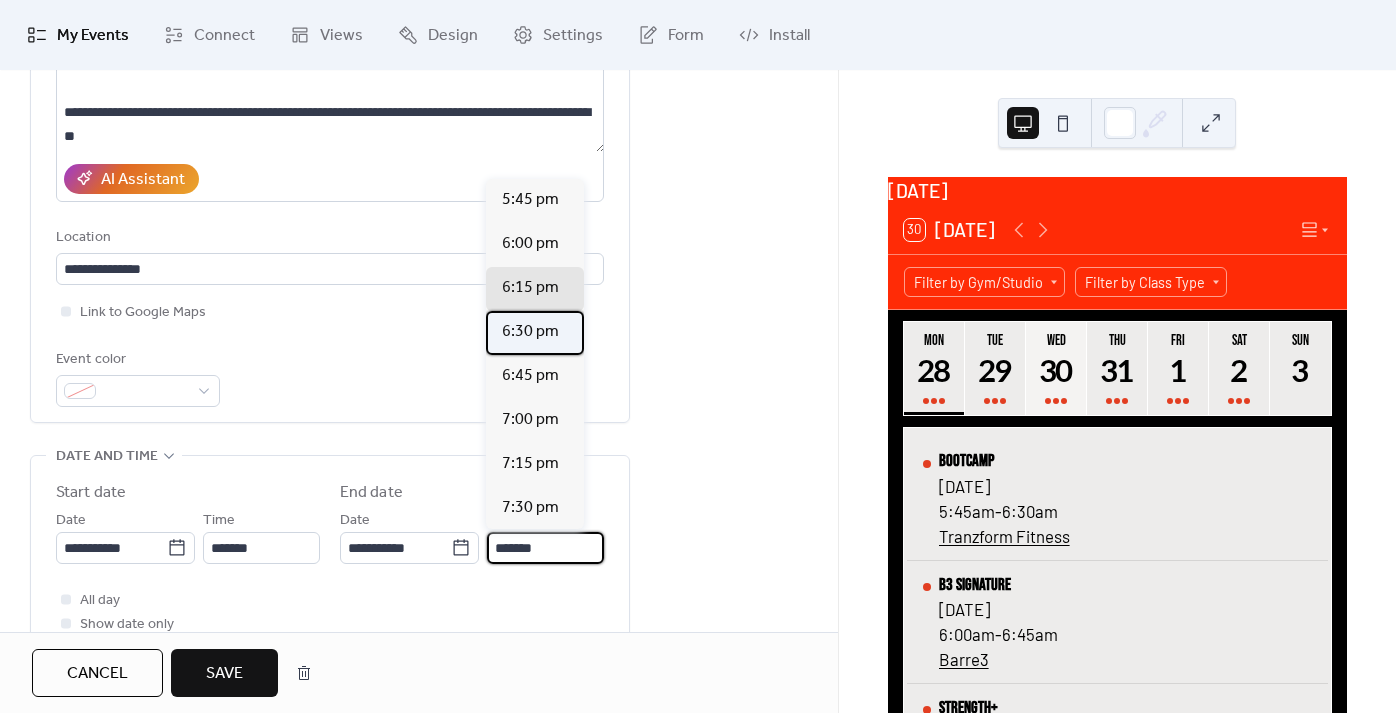click on "6:30 pm" at bounding box center (530, 332) 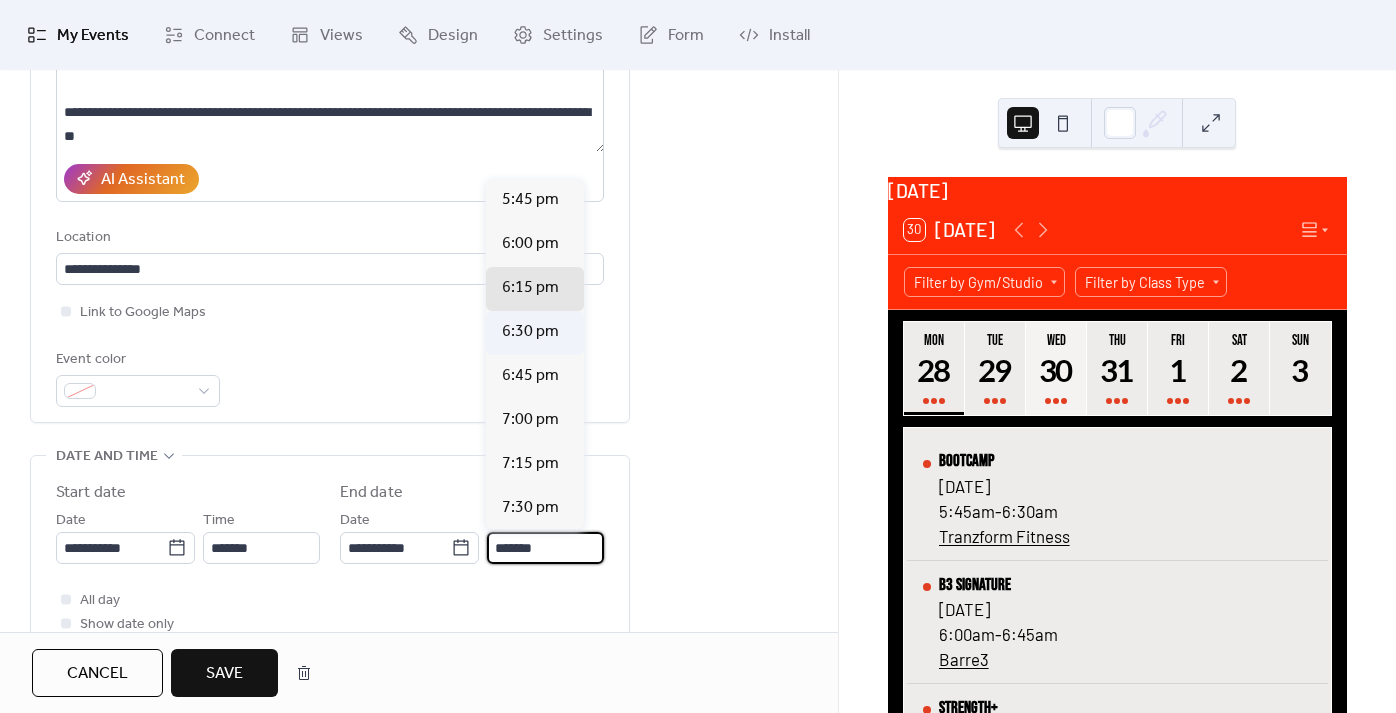 type on "*******" 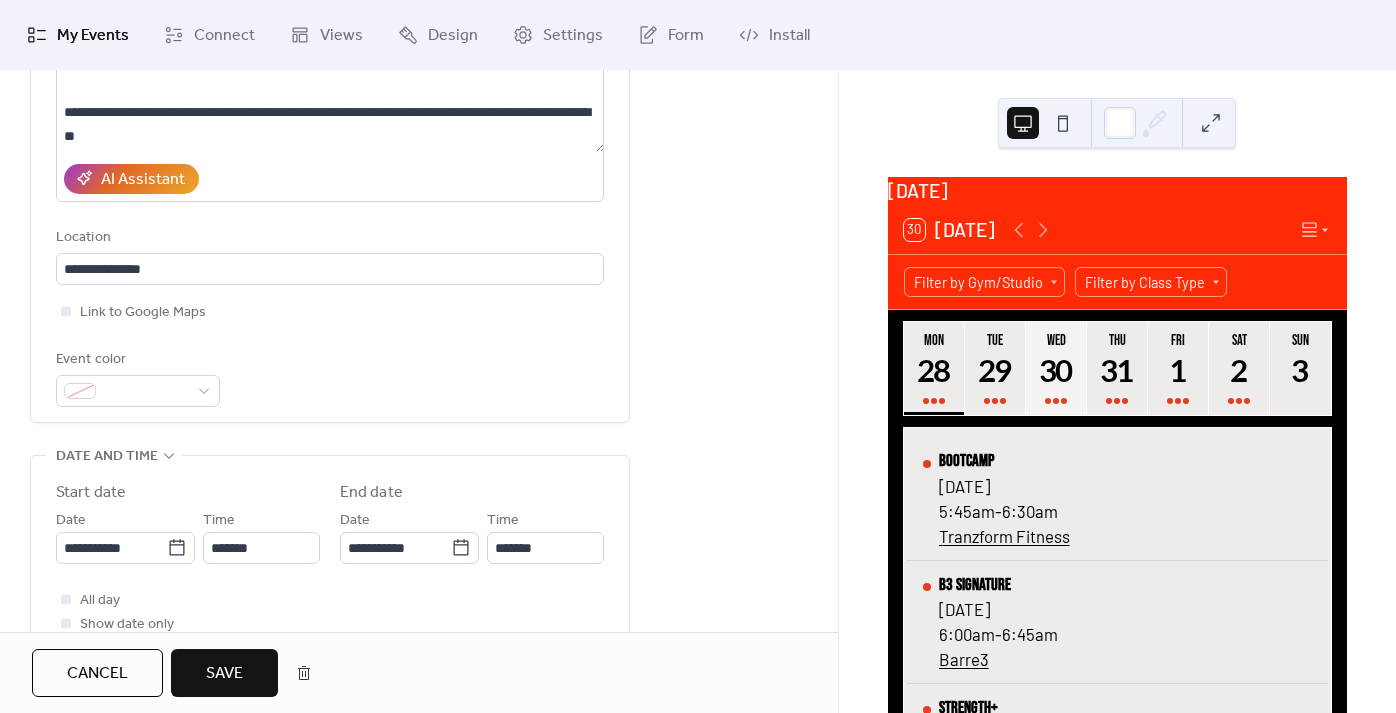 click on "**********" at bounding box center [419, 867] 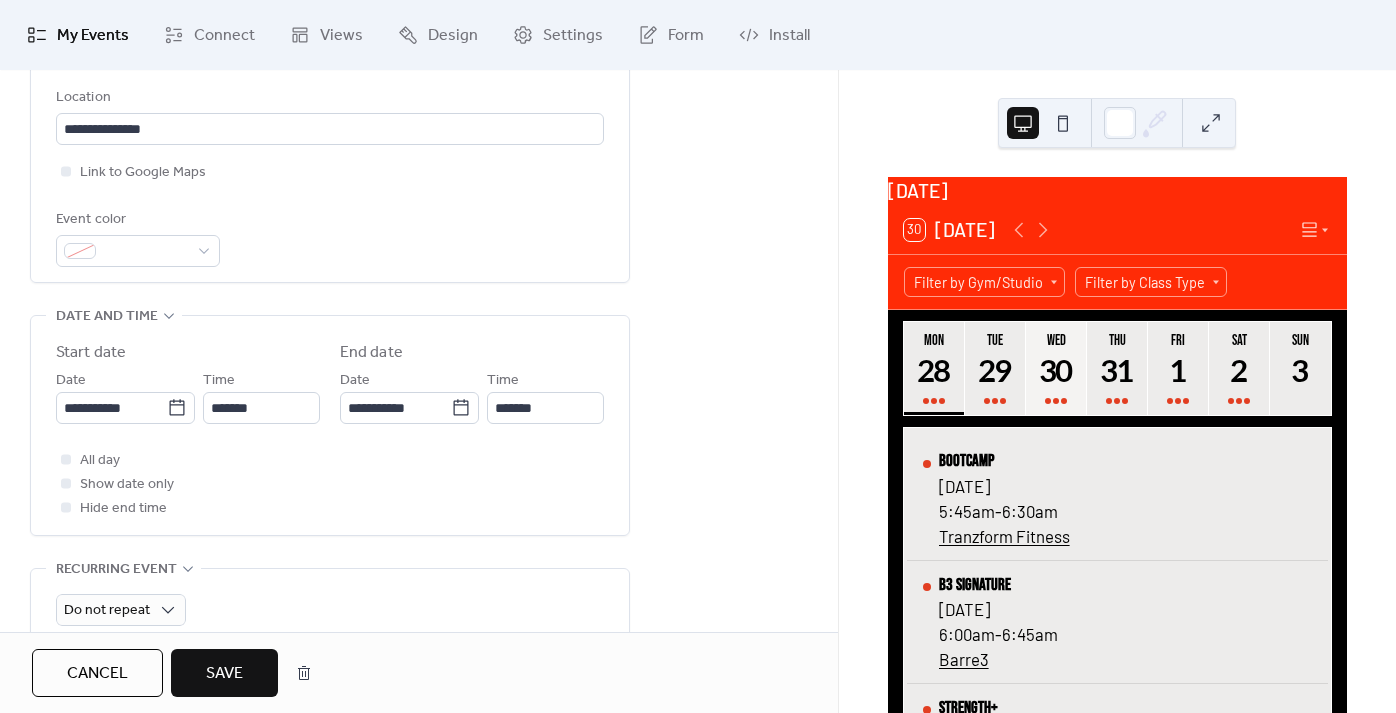 scroll, scrollTop: 500, scrollLeft: 0, axis: vertical 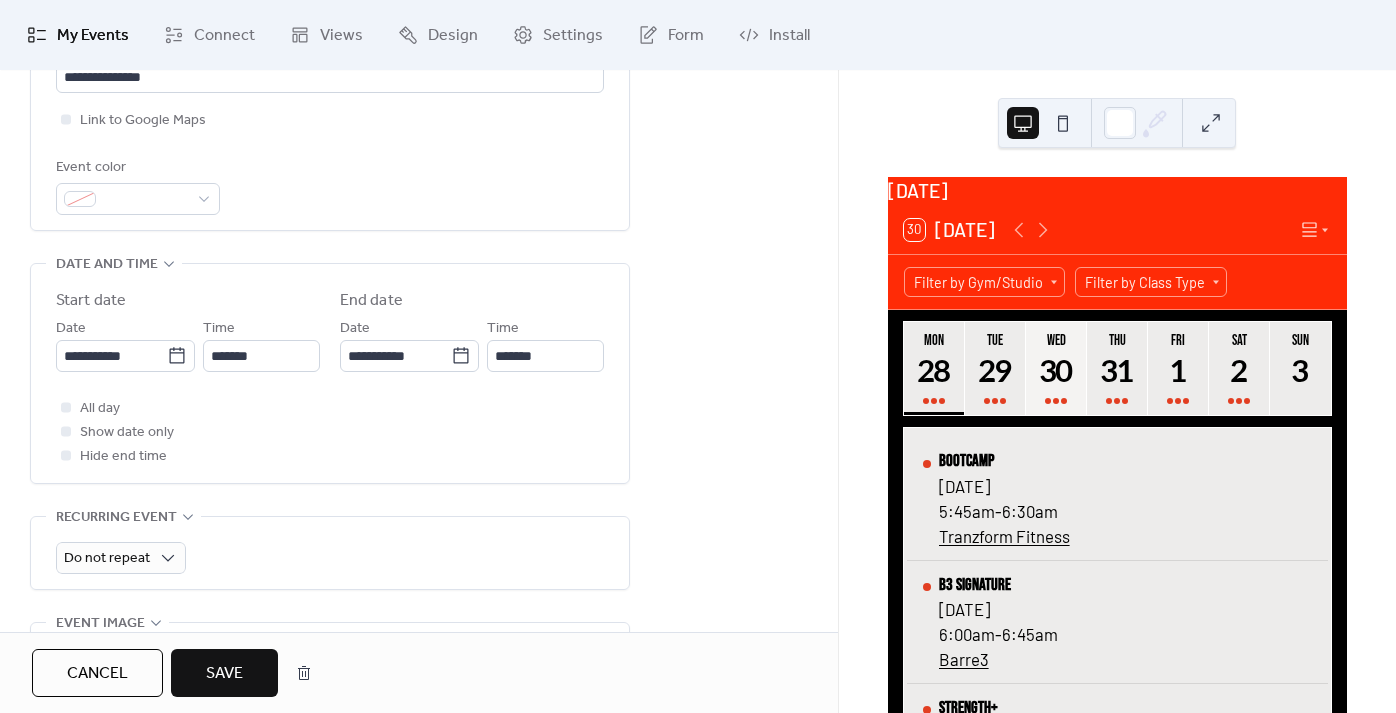 click on "Save" at bounding box center (224, 674) 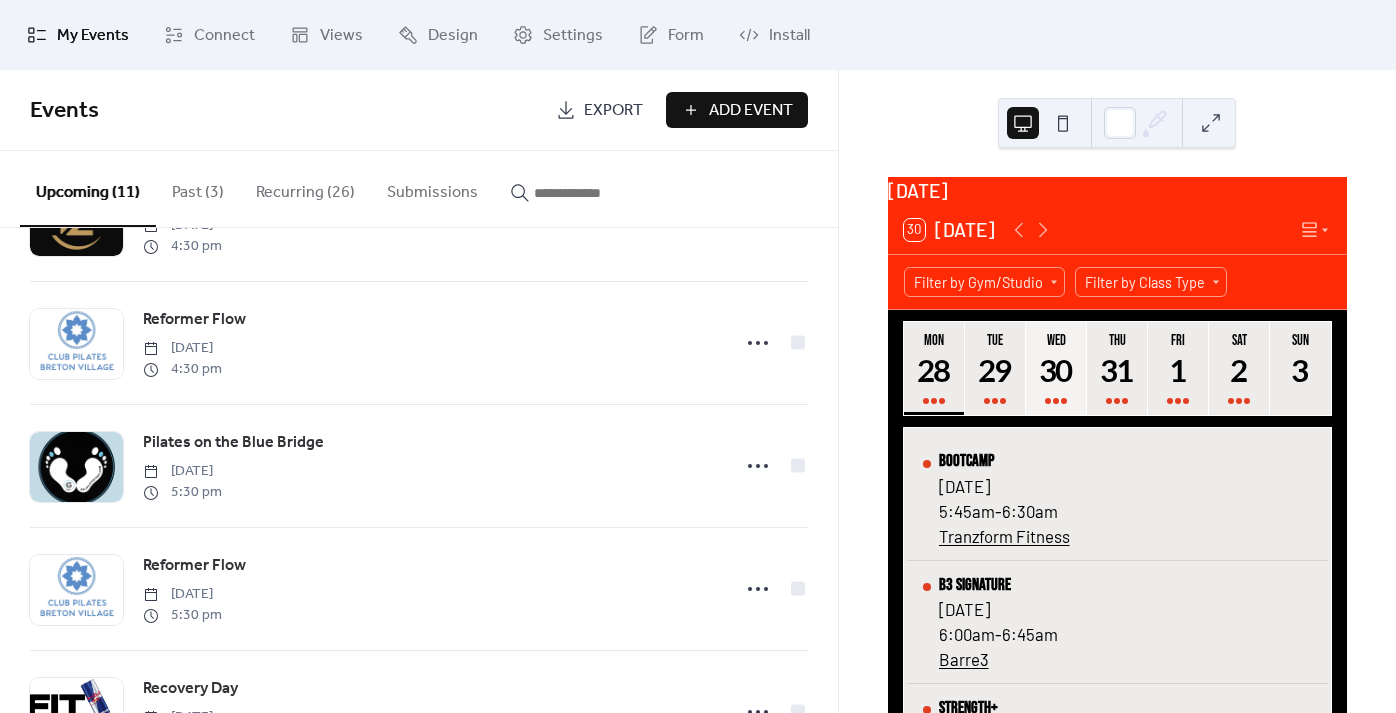 scroll, scrollTop: 563, scrollLeft: 0, axis: vertical 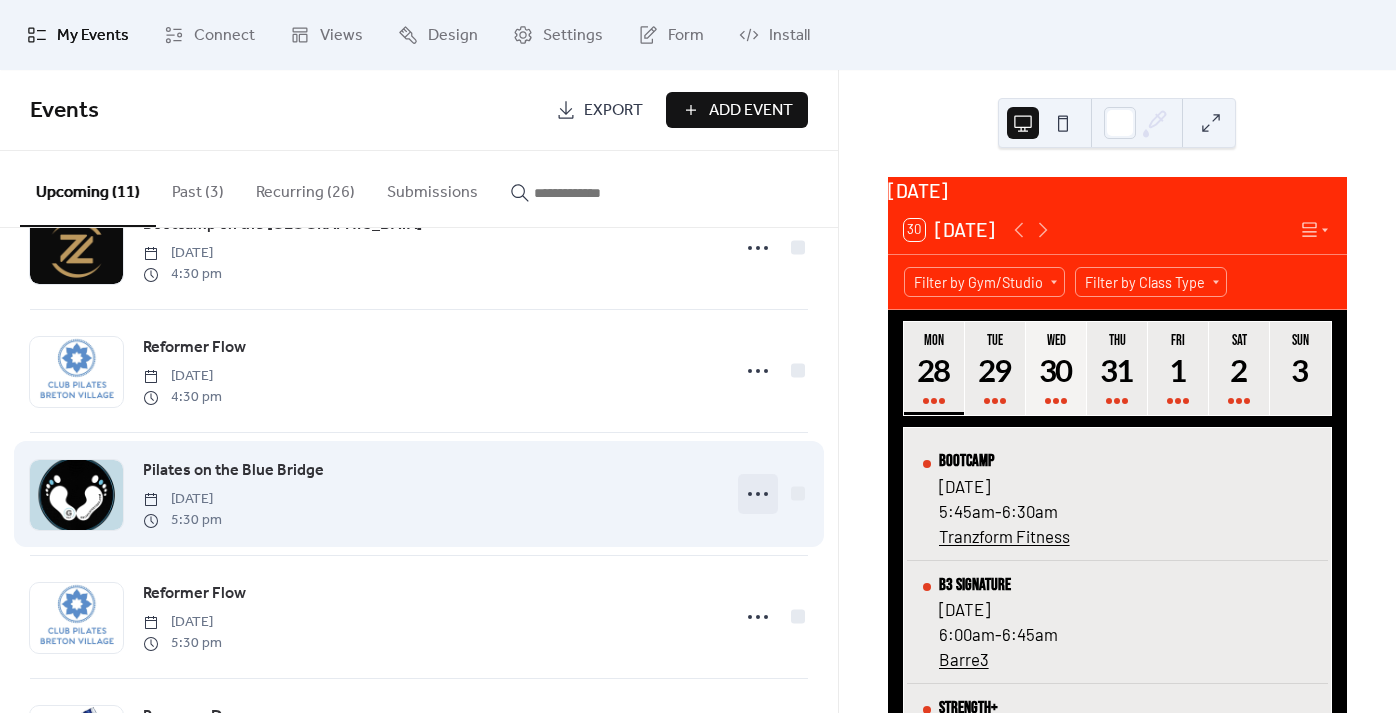 click 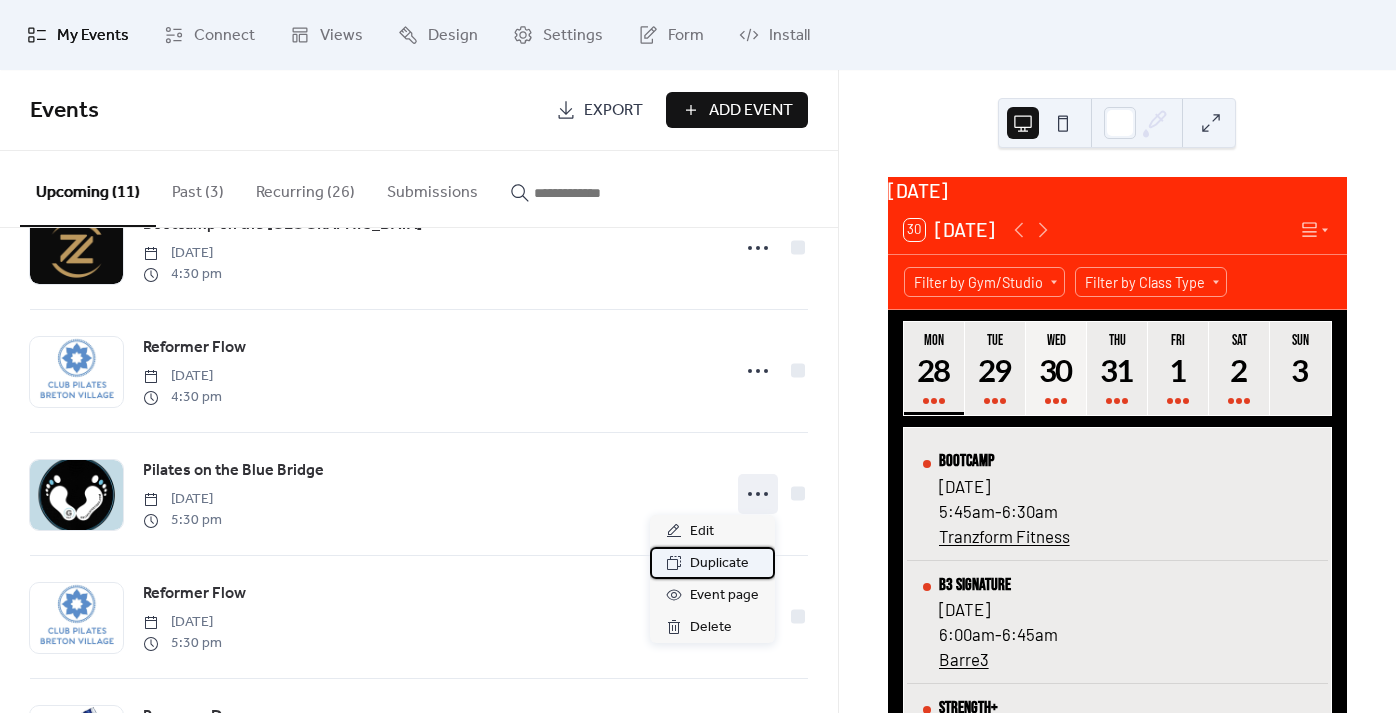 click on "Duplicate" at bounding box center (719, 564) 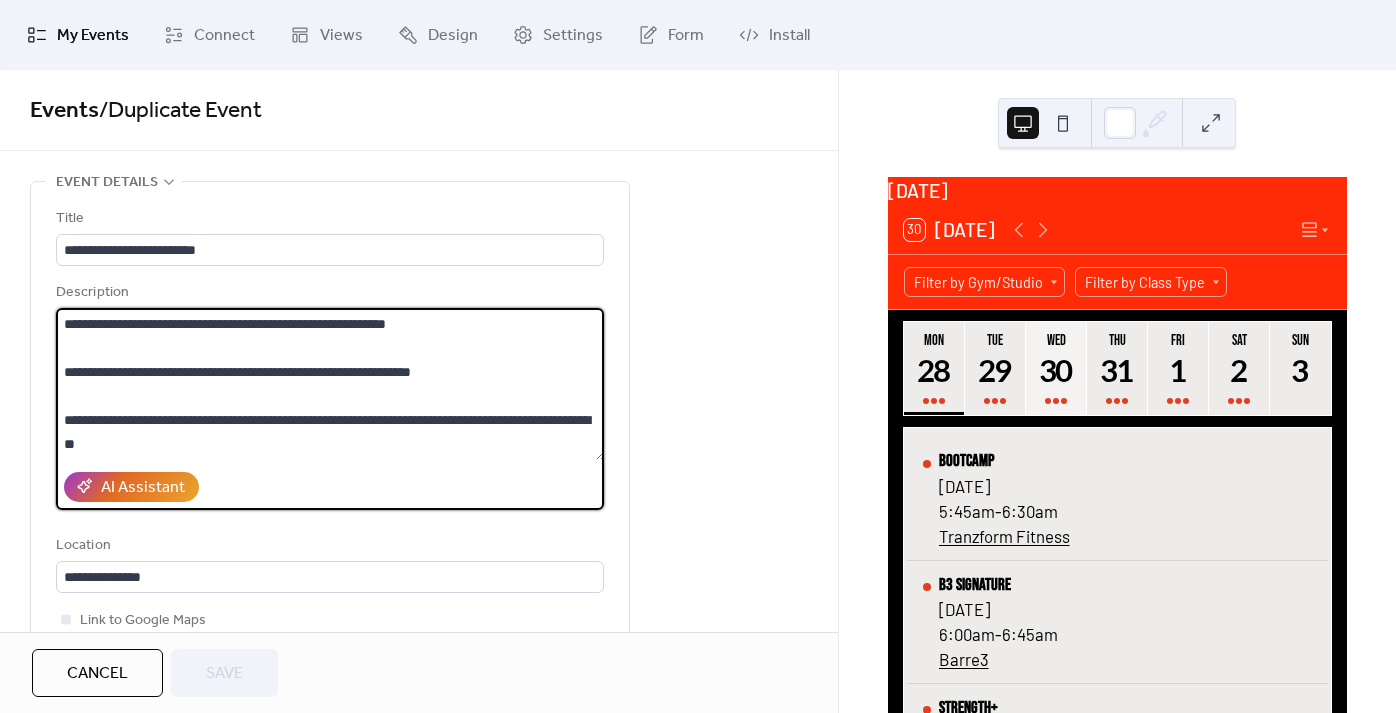 drag, startPoint x: 135, startPoint y: 331, endPoint x: 35, endPoint y: 331, distance: 100 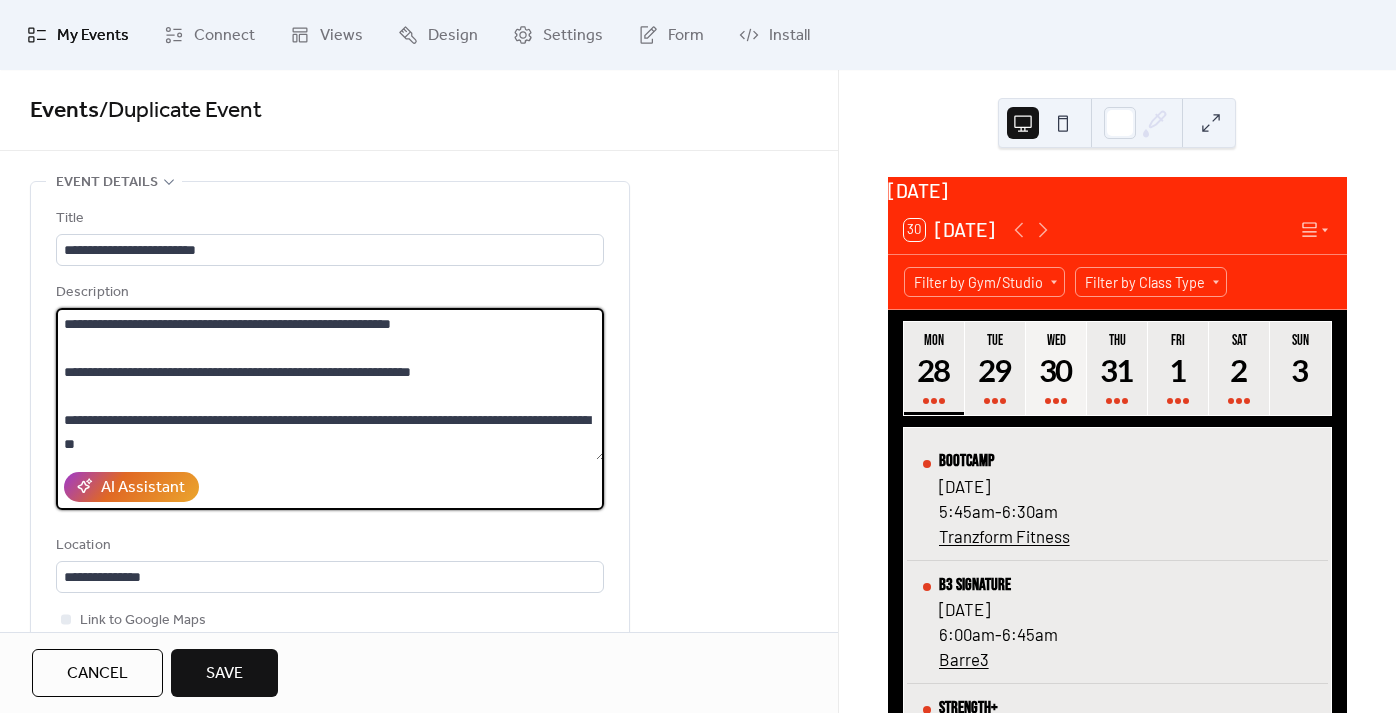 type on "**********" 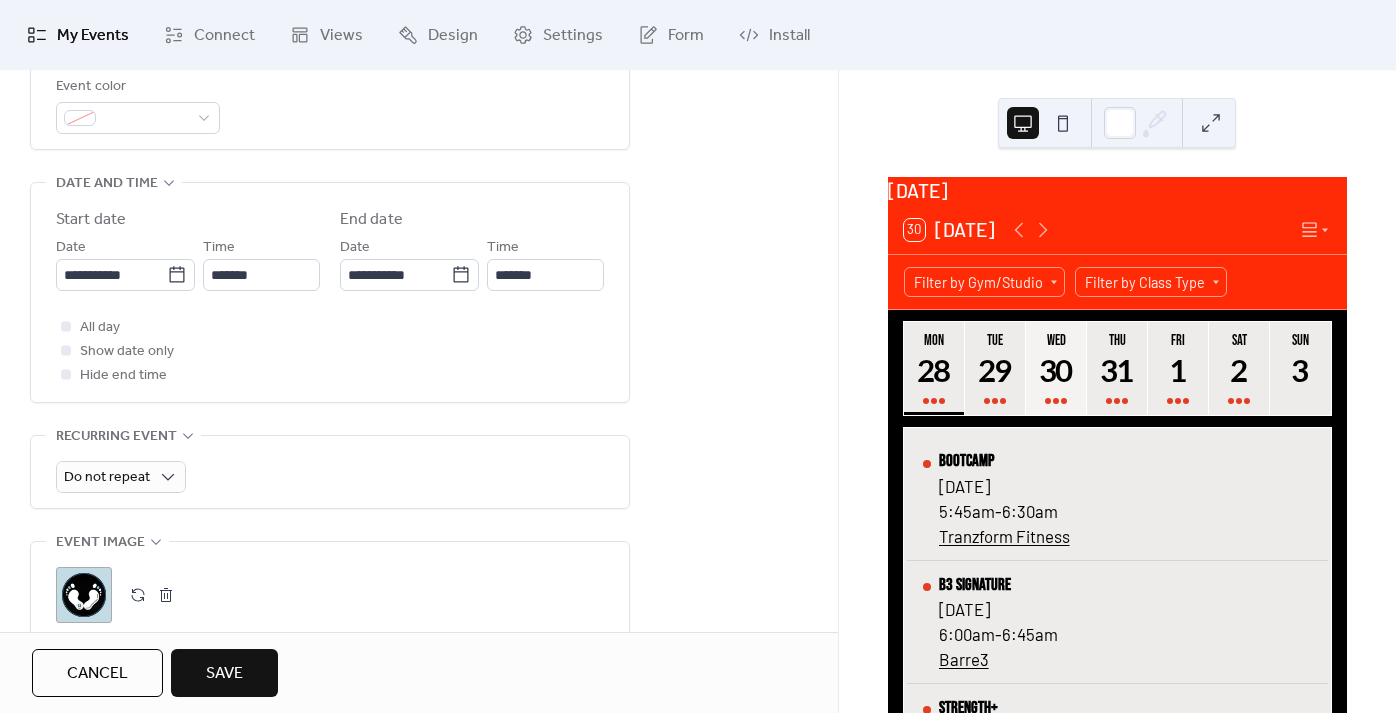 scroll, scrollTop: 600, scrollLeft: 0, axis: vertical 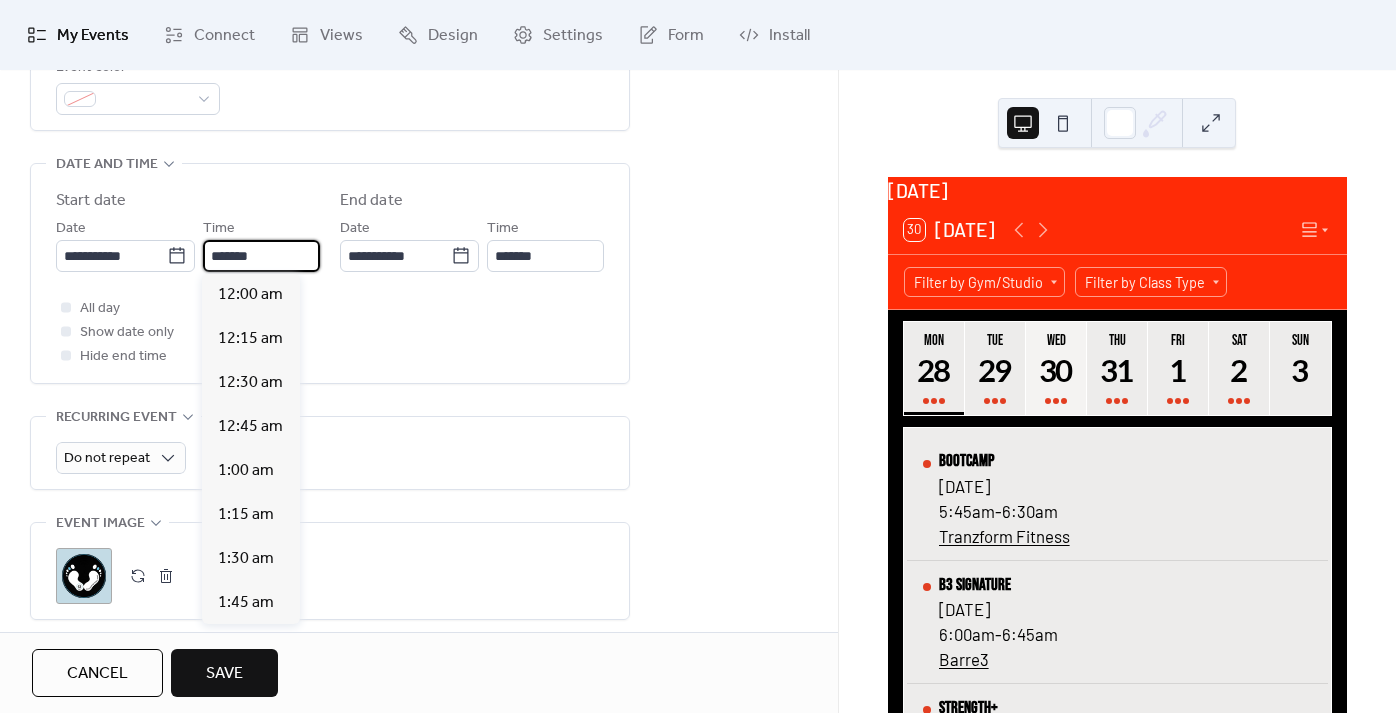 click on "*******" at bounding box center (261, 256) 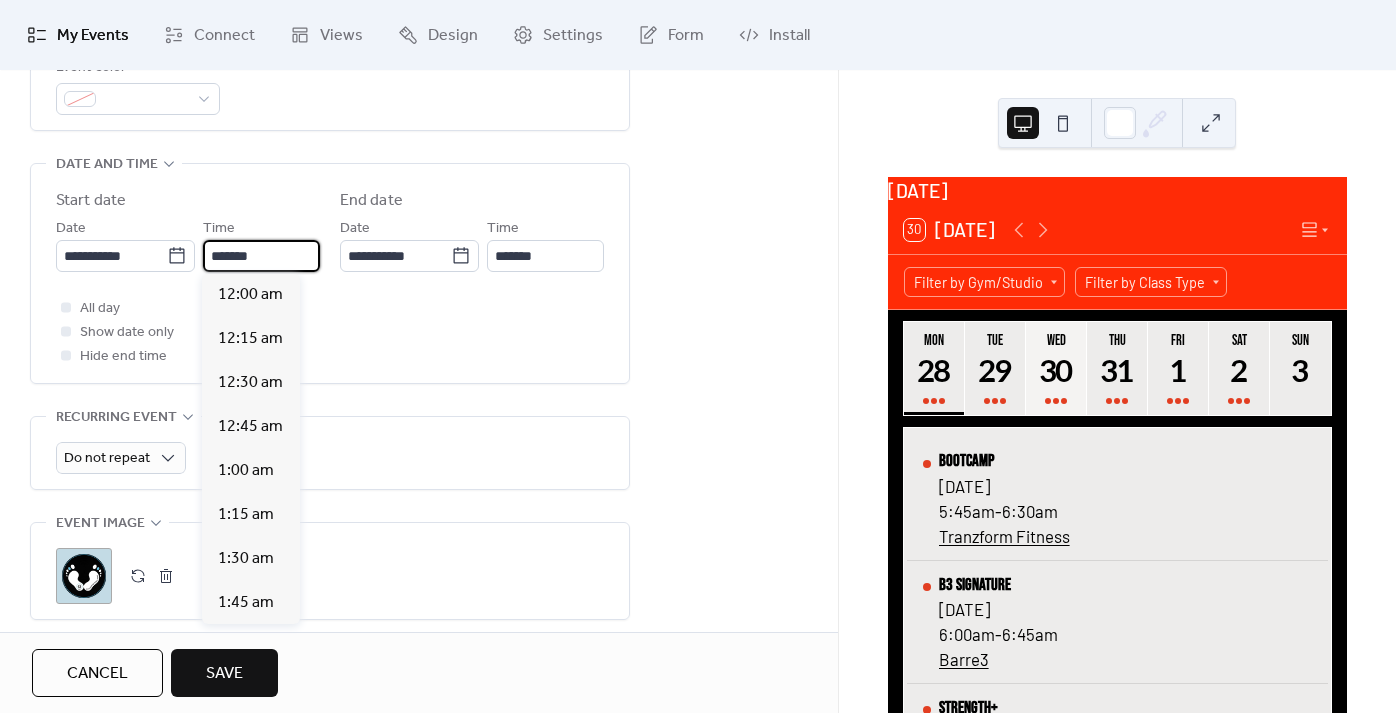 scroll, scrollTop: 3071, scrollLeft: 0, axis: vertical 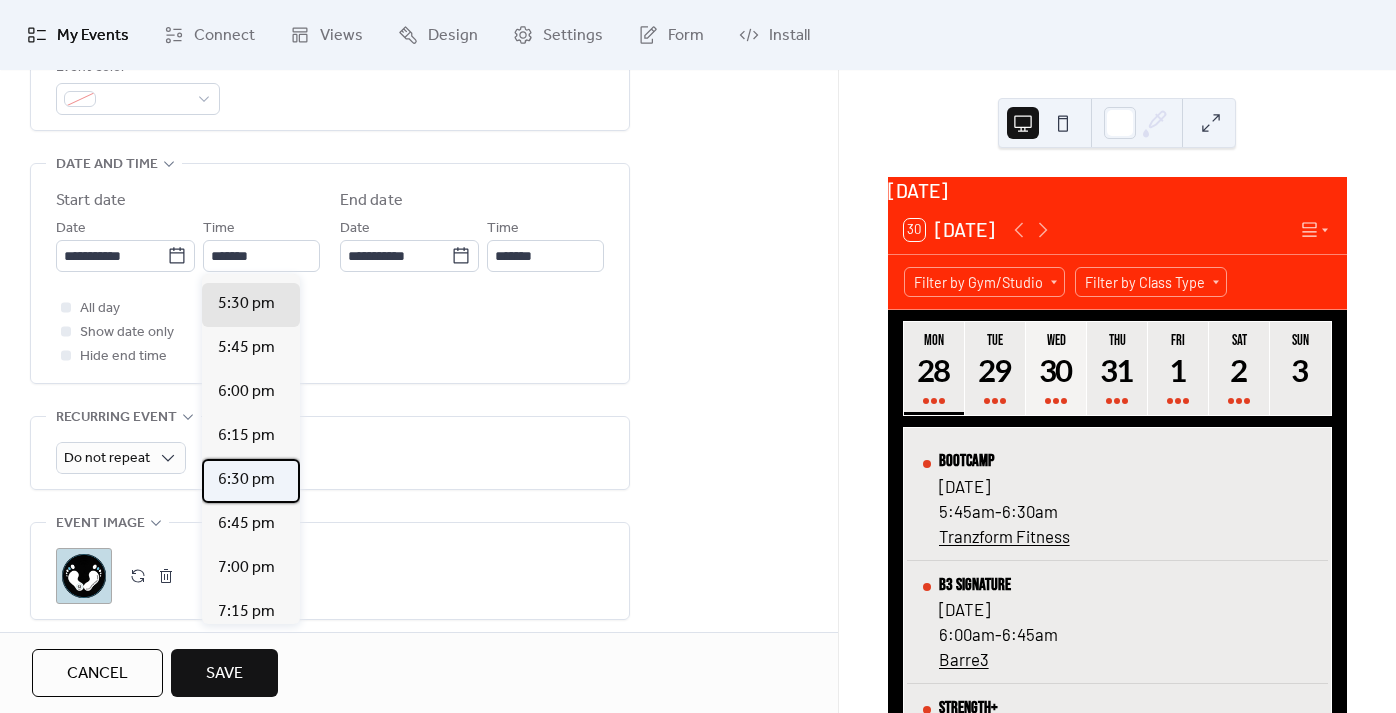 click on "6:30 pm" at bounding box center [246, 480] 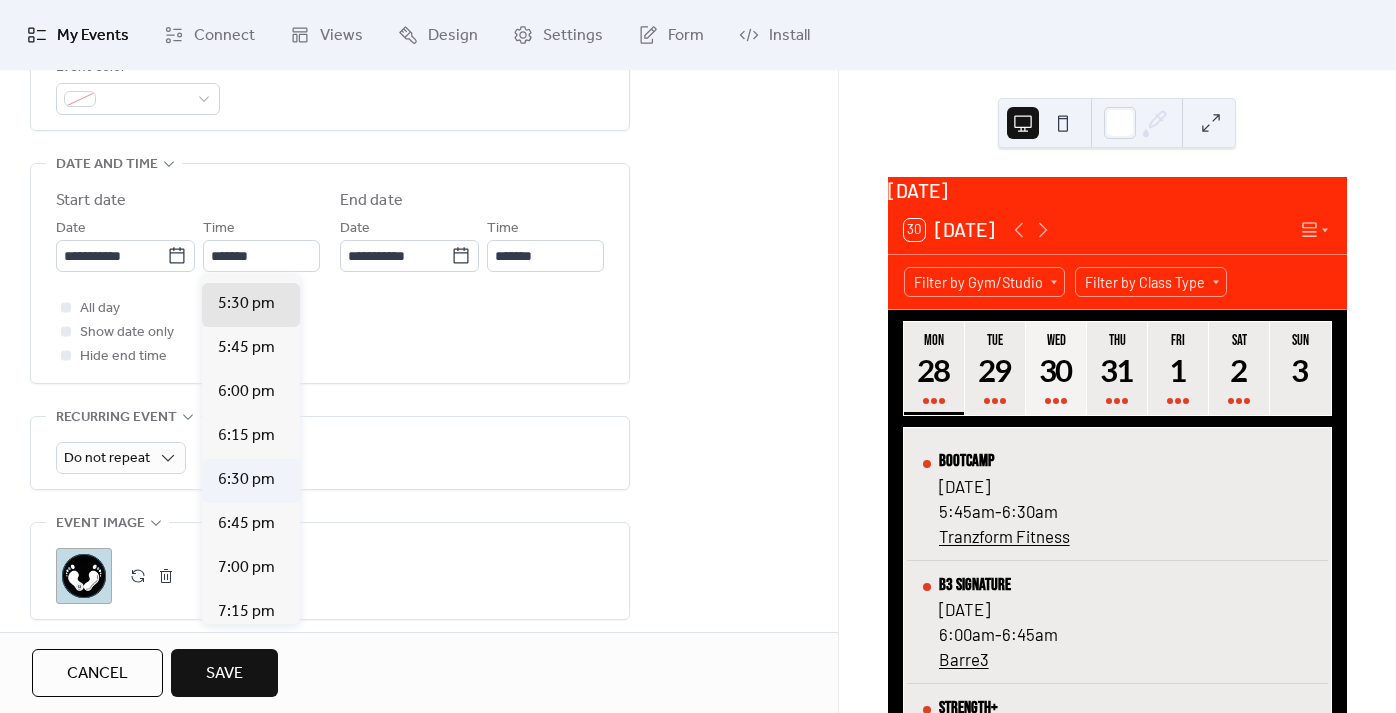 type on "*******" 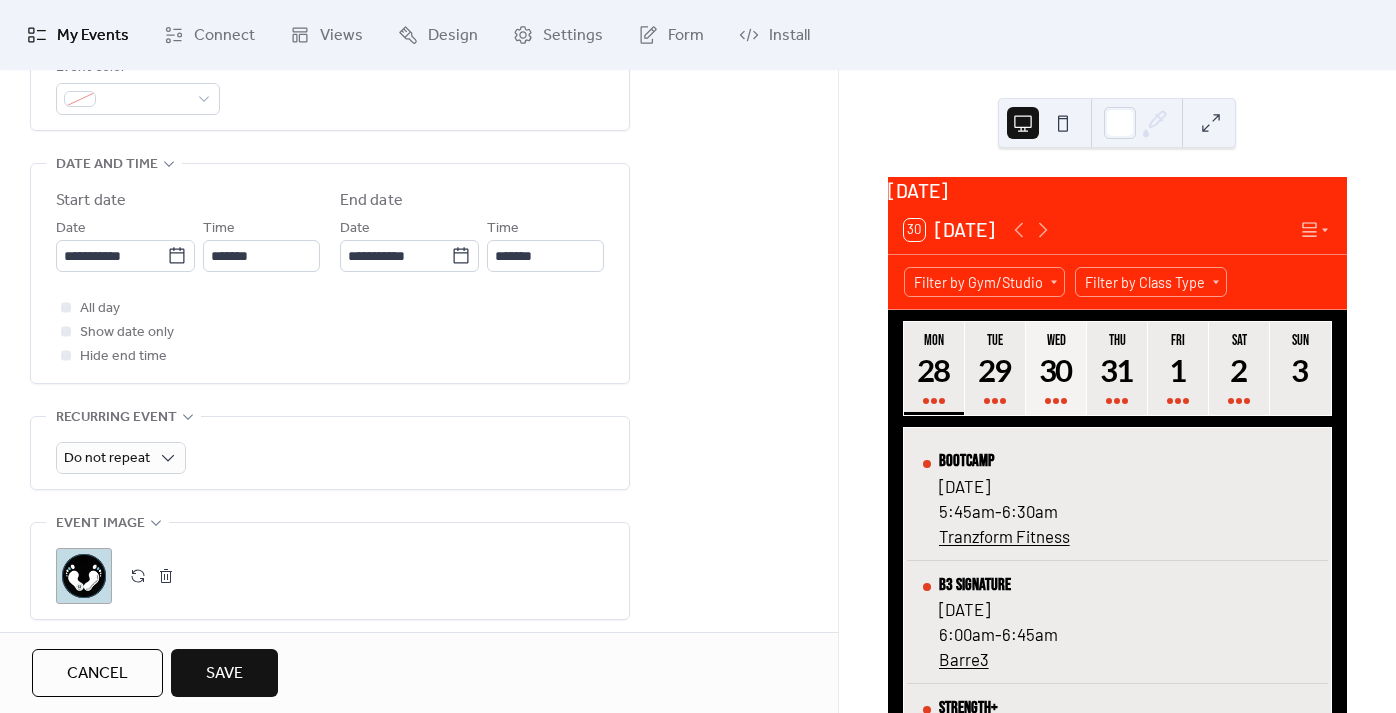 click on "All day Show date only Hide end time" at bounding box center [330, 332] 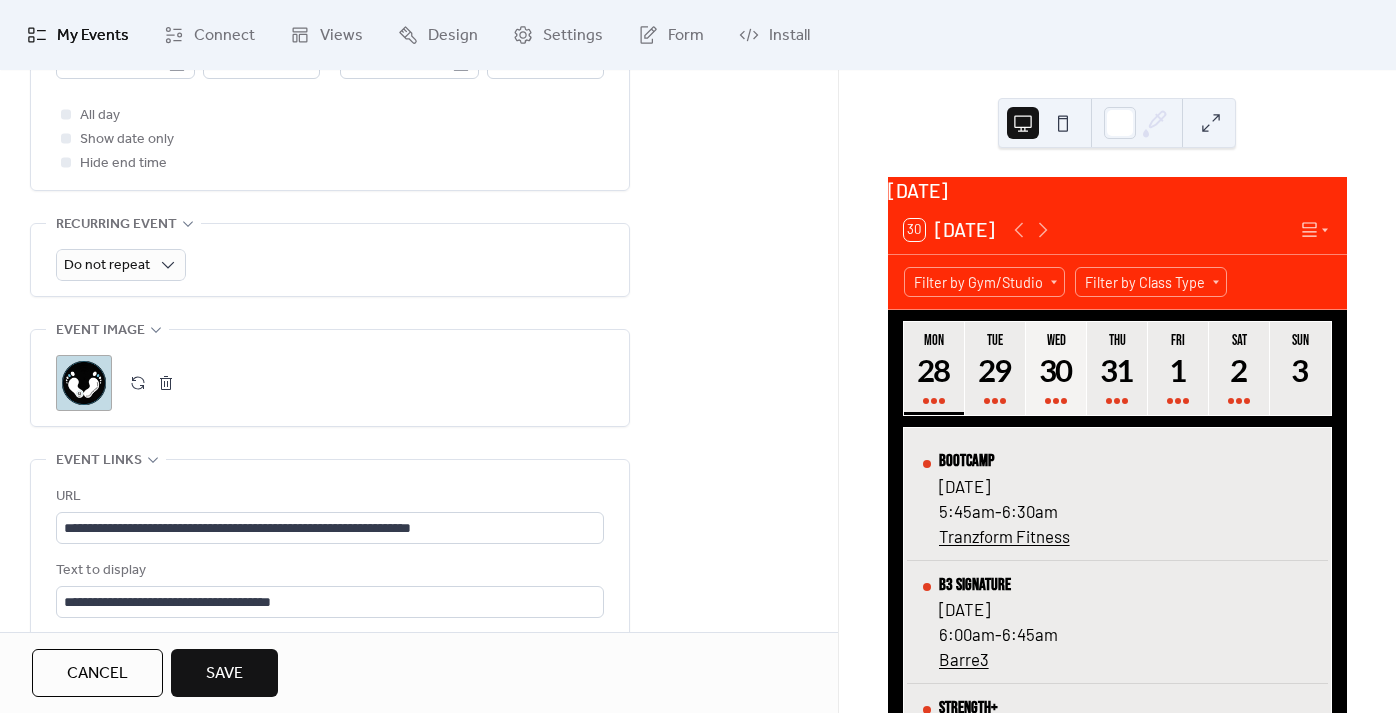 scroll, scrollTop: 821, scrollLeft: 0, axis: vertical 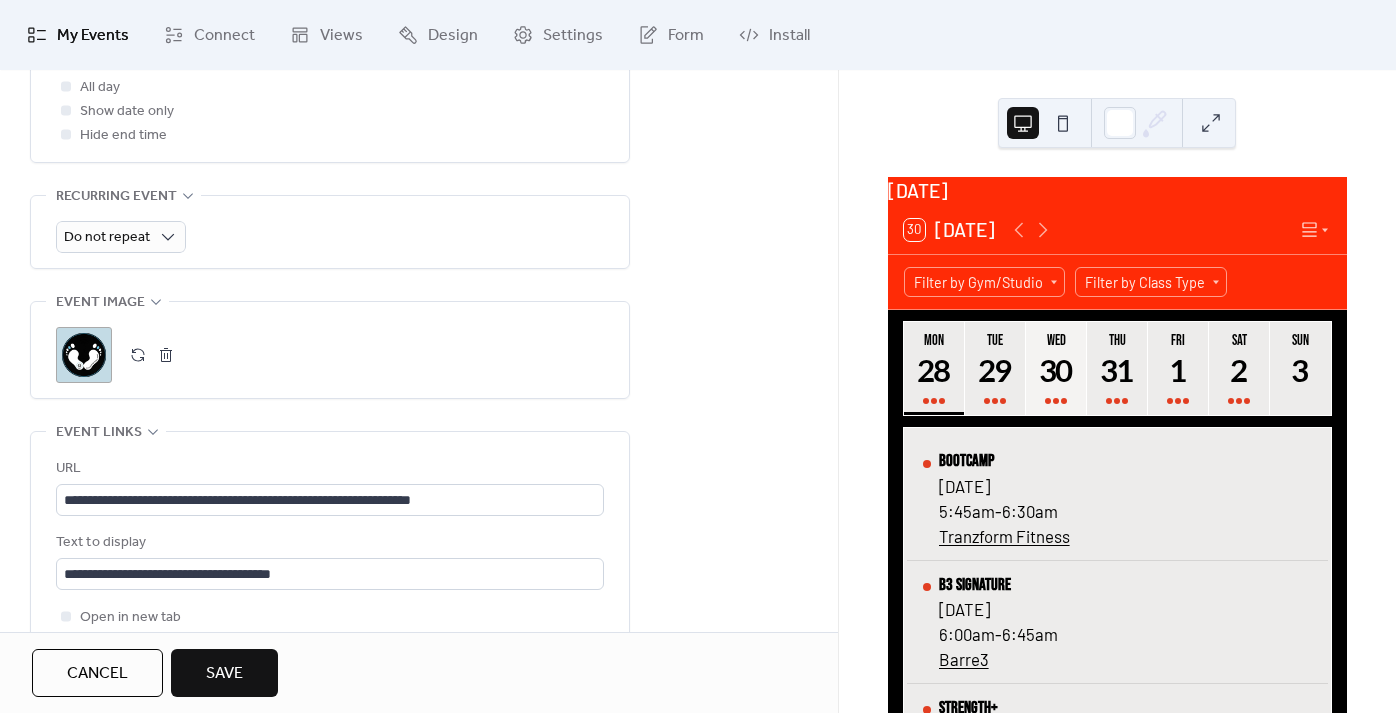 click at bounding box center (138, 355) 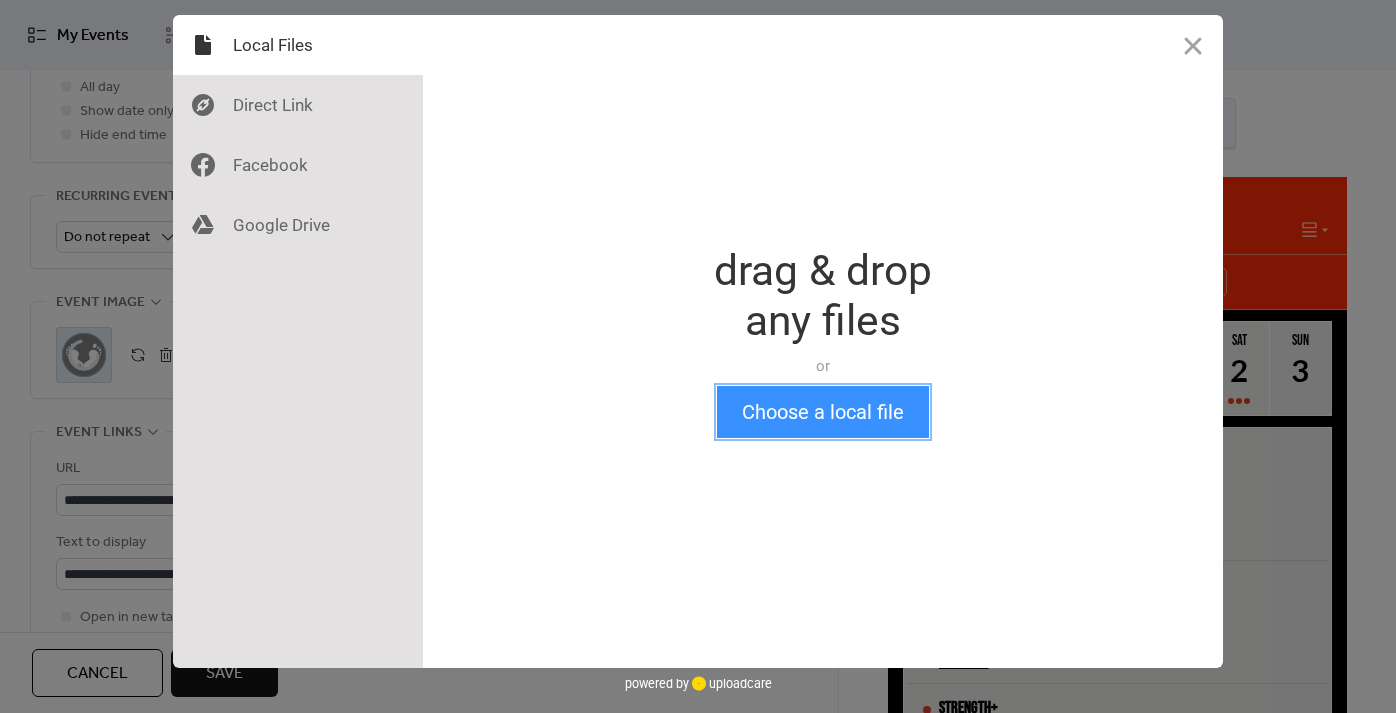 click on "Choose a local file" at bounding box center (823, 412) 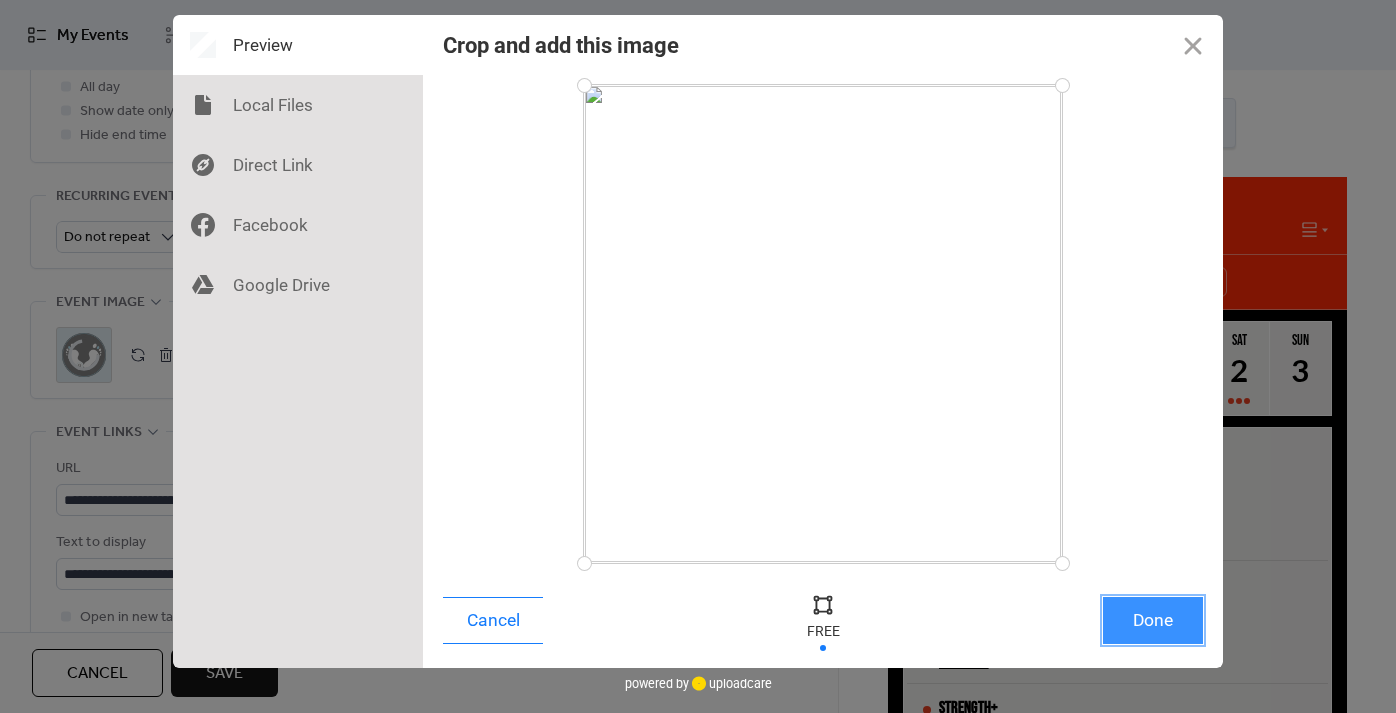 click on "Done" at bounding box center [1153, 620] 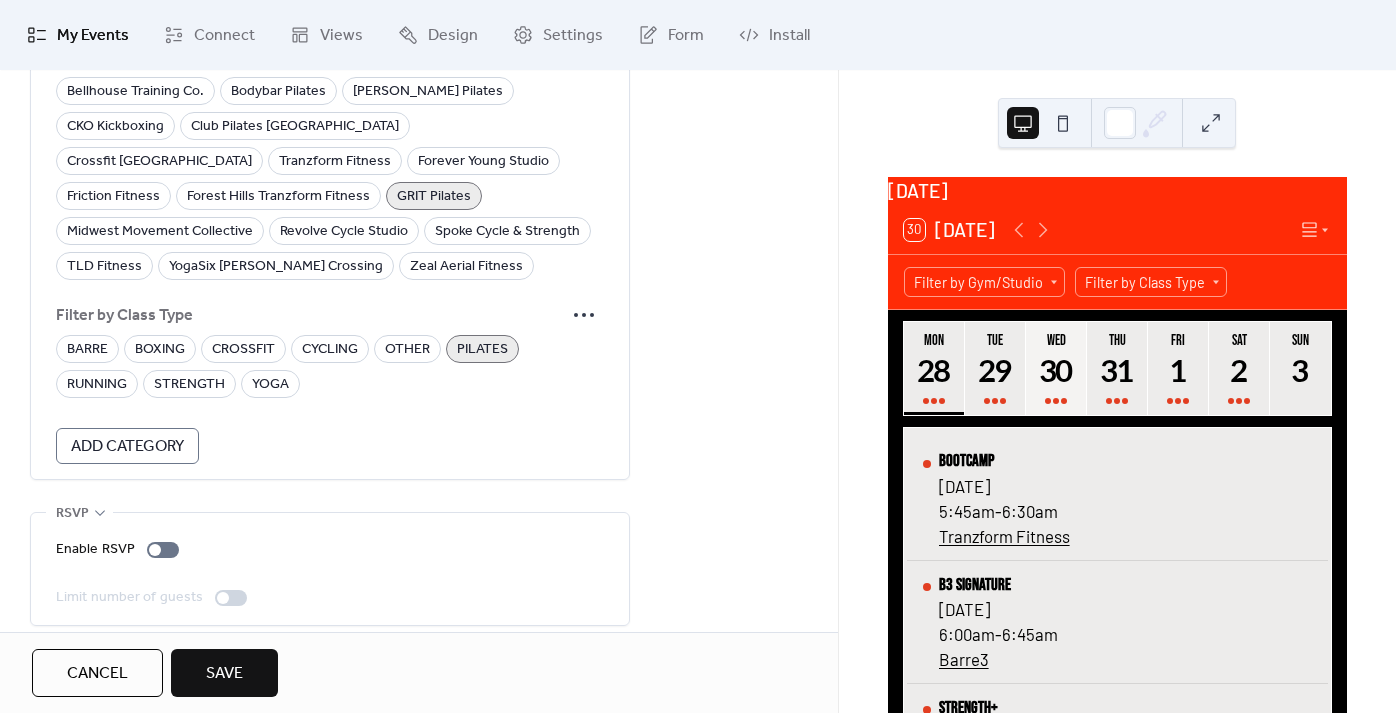 scroll, scrollTop: 1523, scrollLeft: 0, axis: vertical 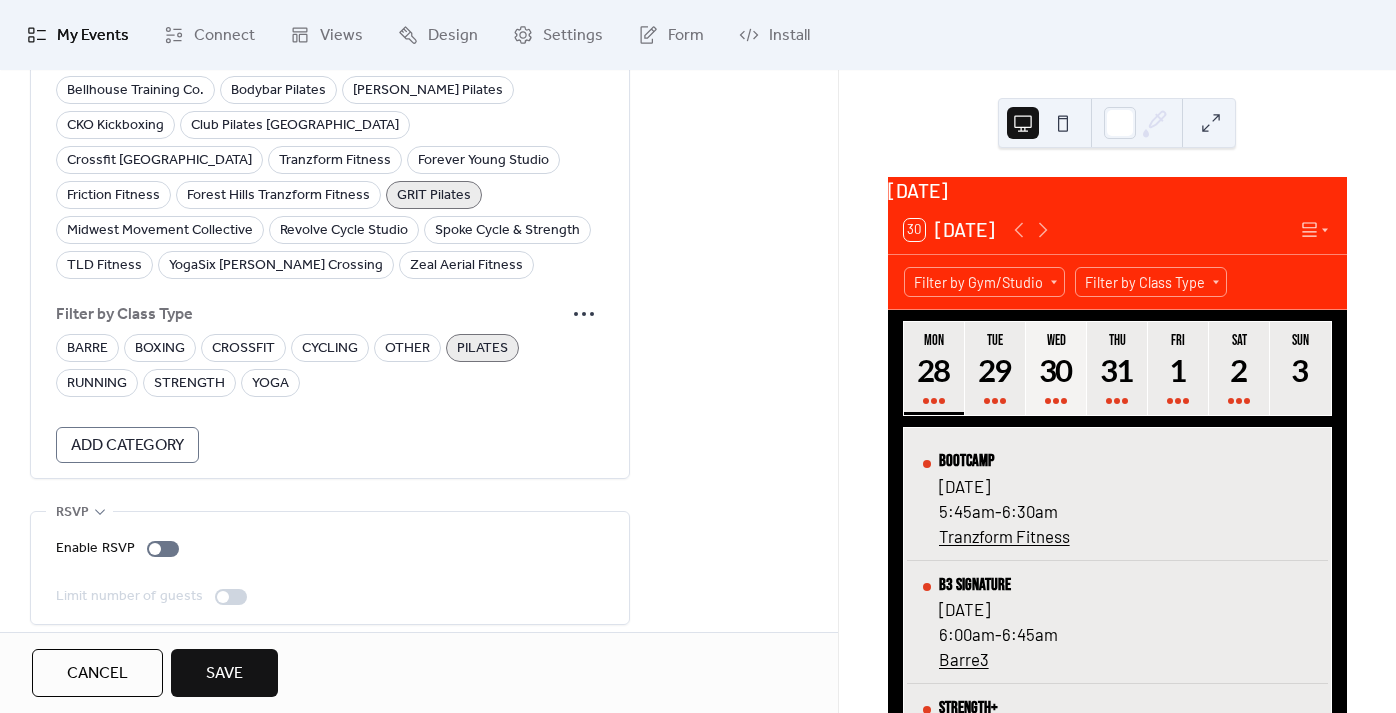 click on "GRIT Pilates" at bounding box center (434, 196) 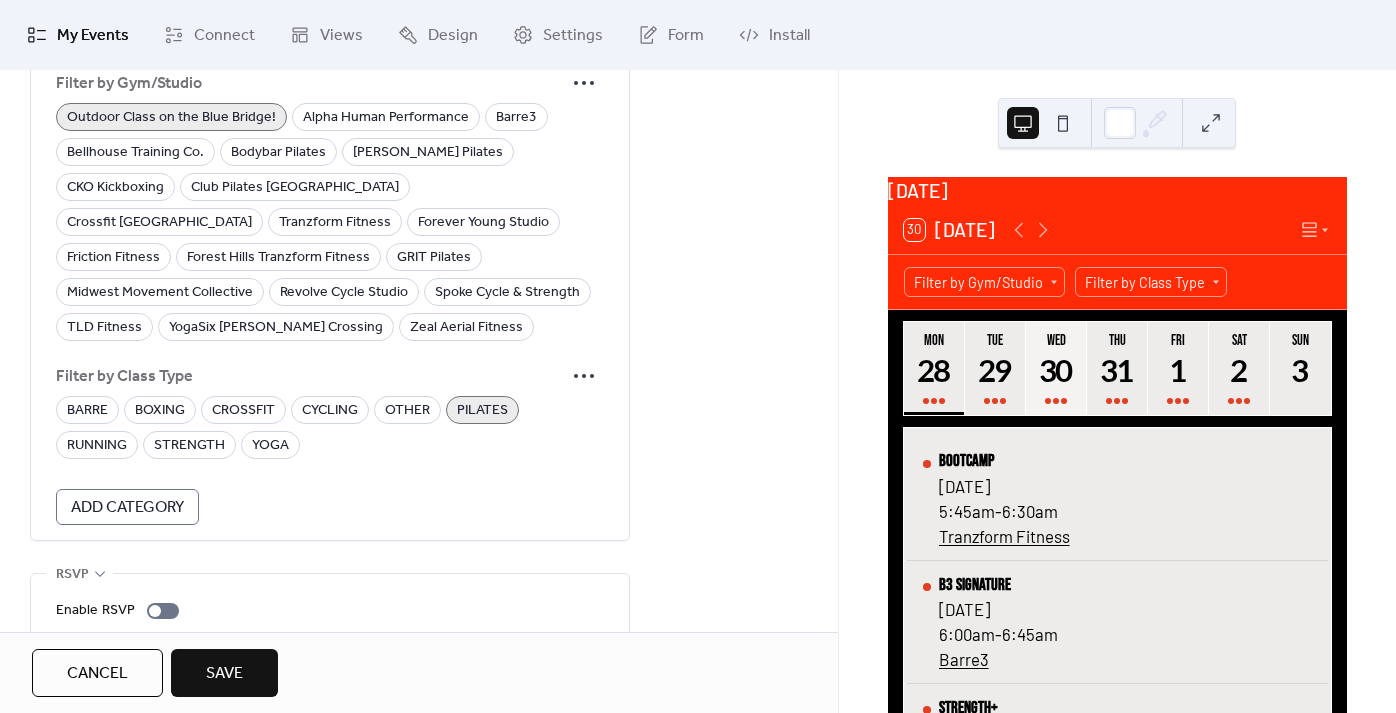 scroll, scrollTop: 1440, scrollLeft: 0, axis: vertical 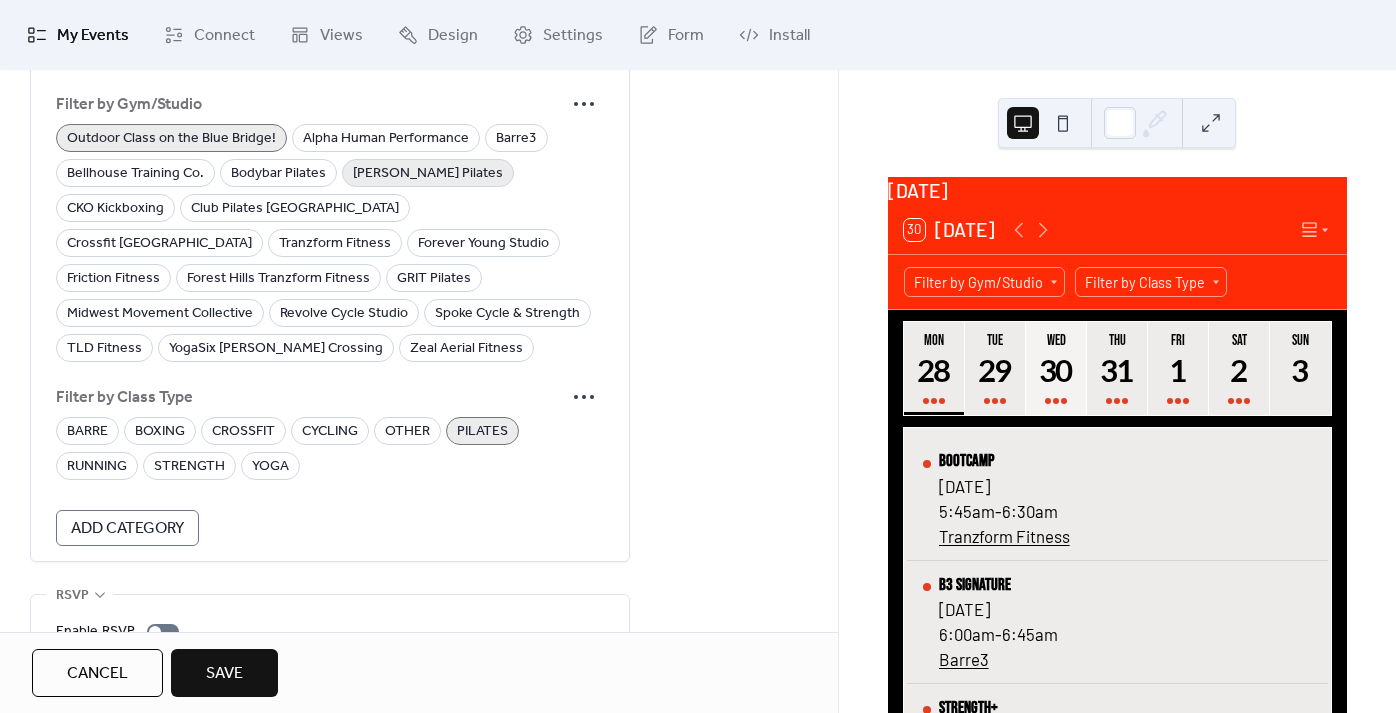 click on "[PERSON_NAME] Pilates" at bounding box center [428, 174] 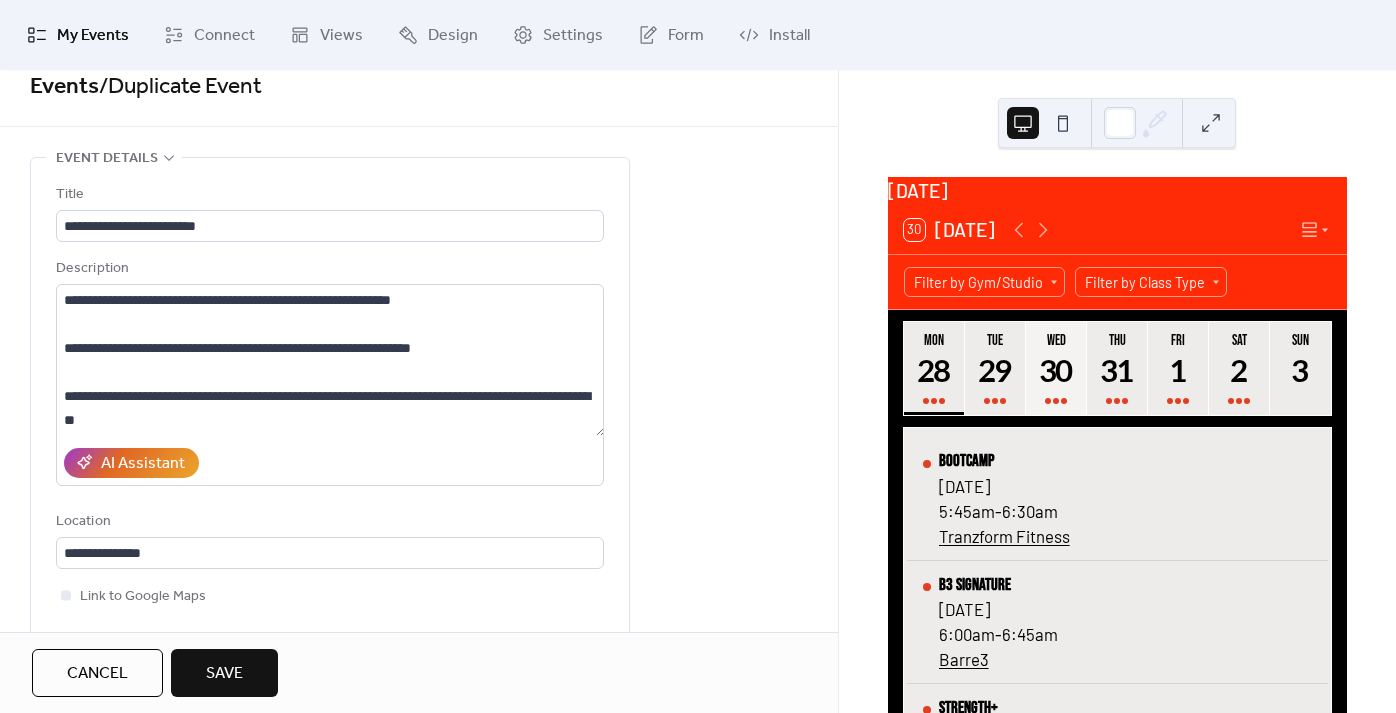 scroll, scrollTop: 0, scrollLeft: 0, axis: both 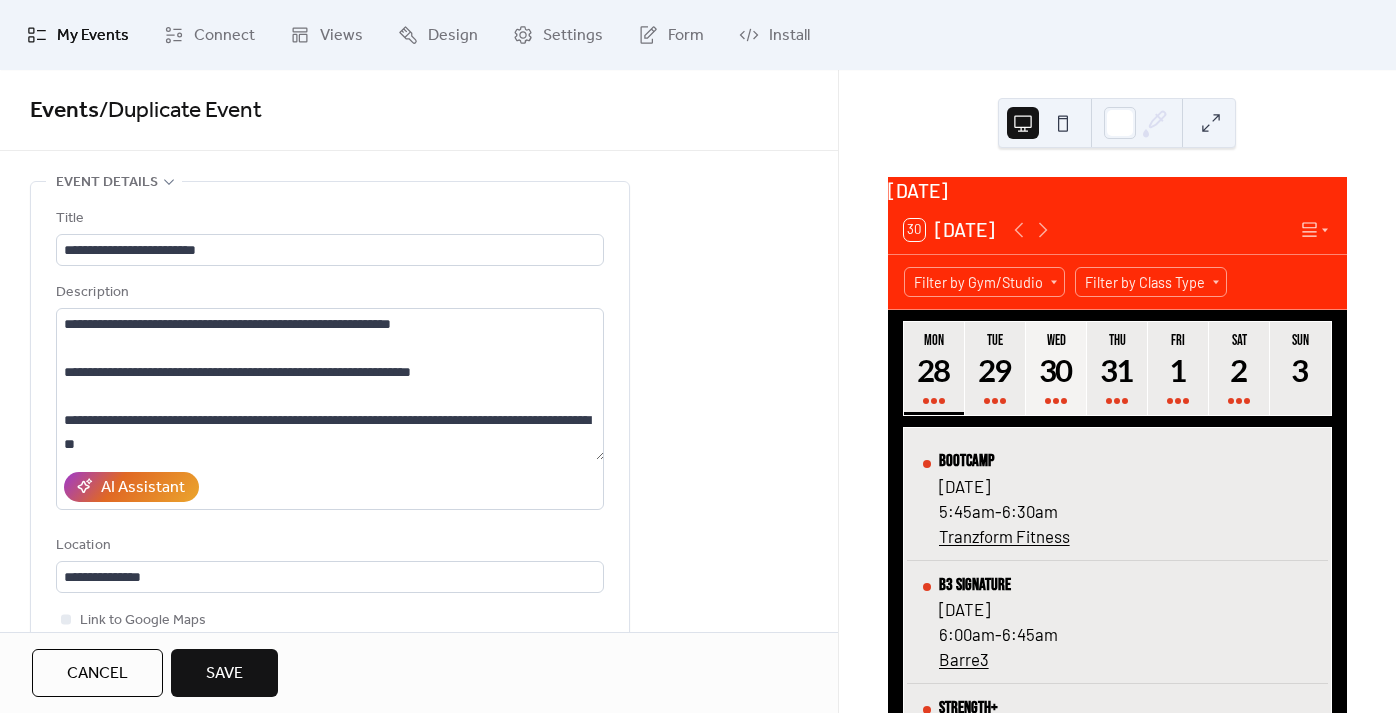 click on "Save" at bounding box center [224, 673] 